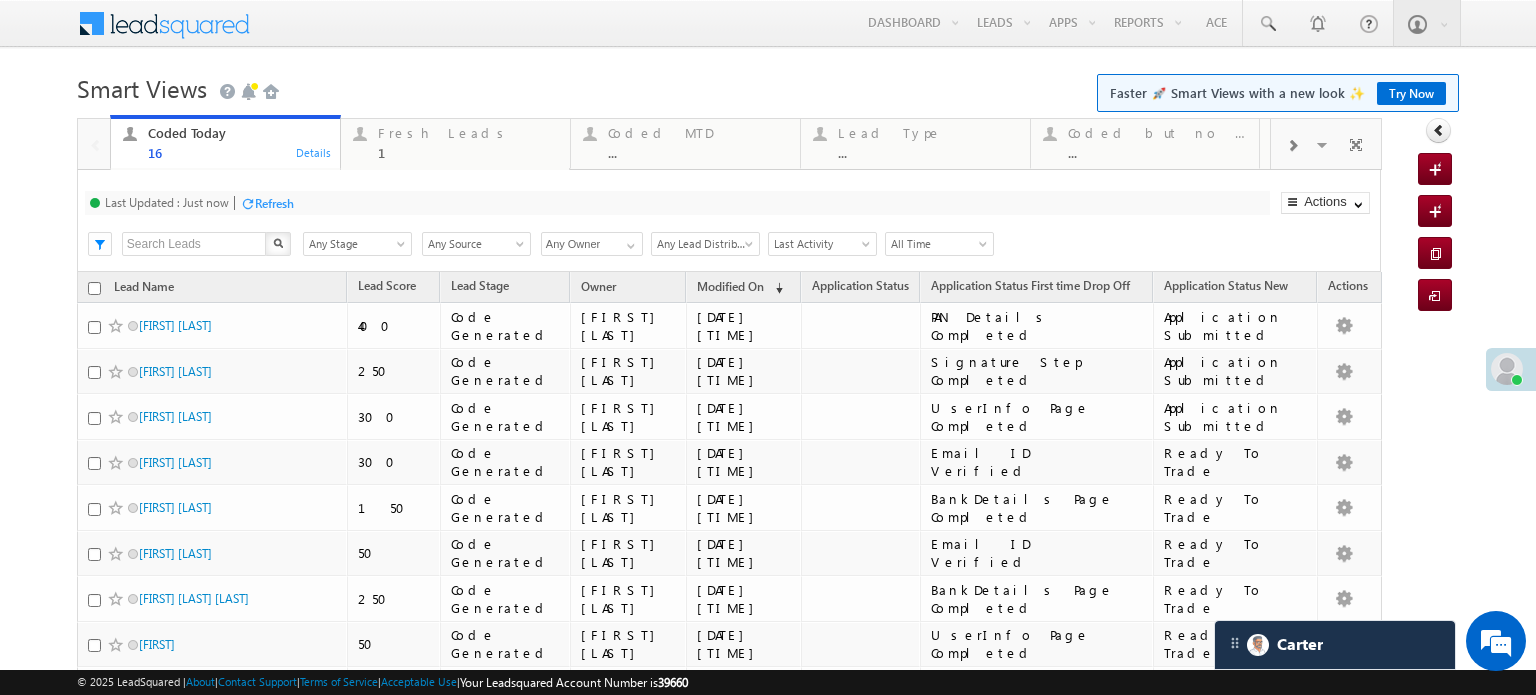 scroll, scrollTop: 0, scrollLeft: 0, axis: both 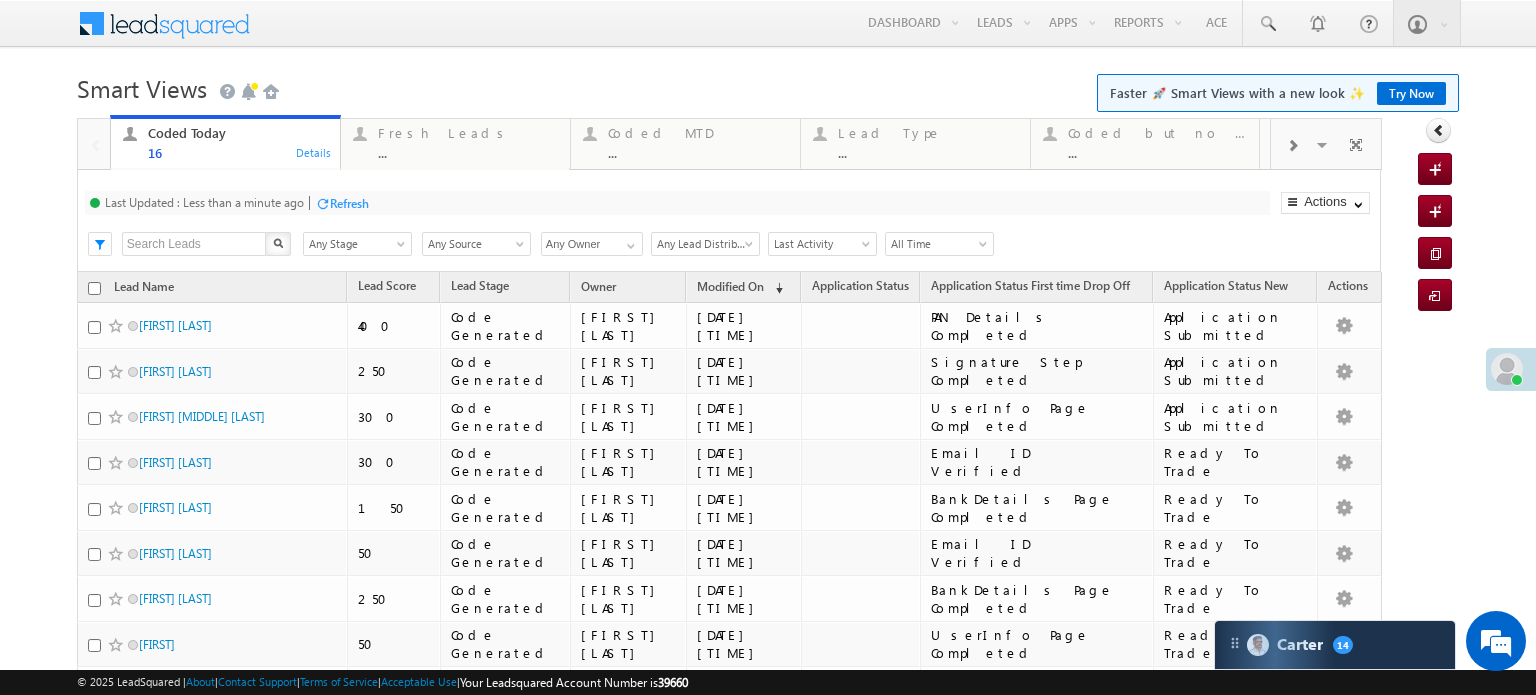 click on "Refresh" at bounding box center (349, 203) 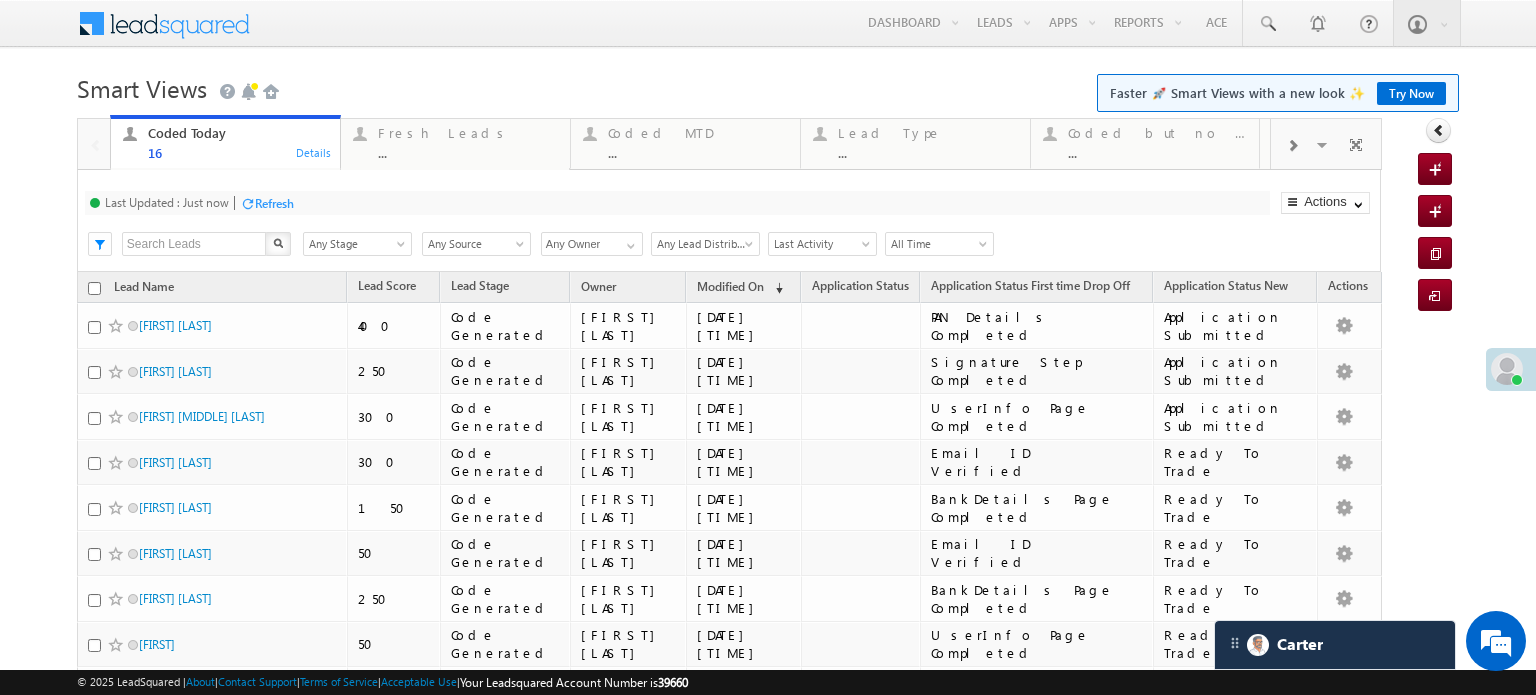 click on "Last Updated : Just now Refresh Refreshing..." at bounding box center (677, 203) 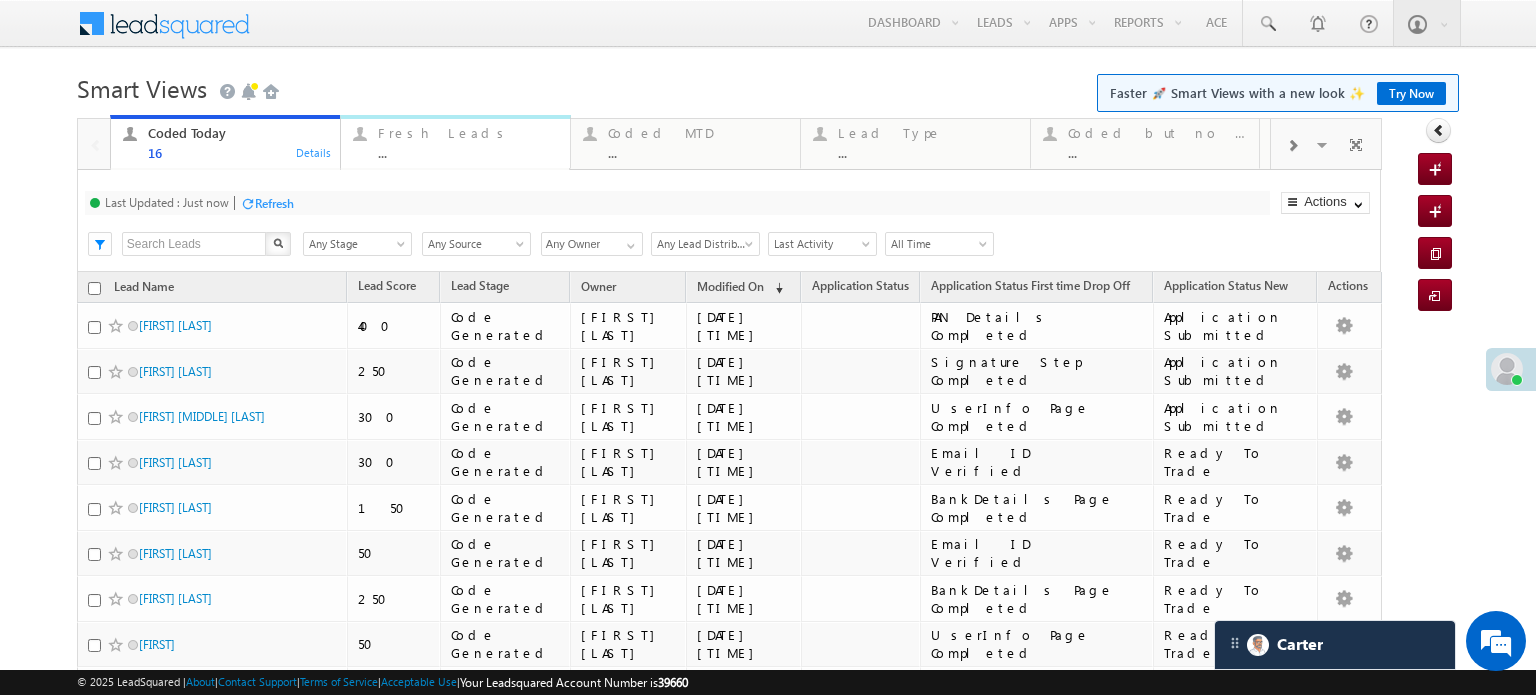 click on "Fresh Leads ..." at bounding box center [468, 140] 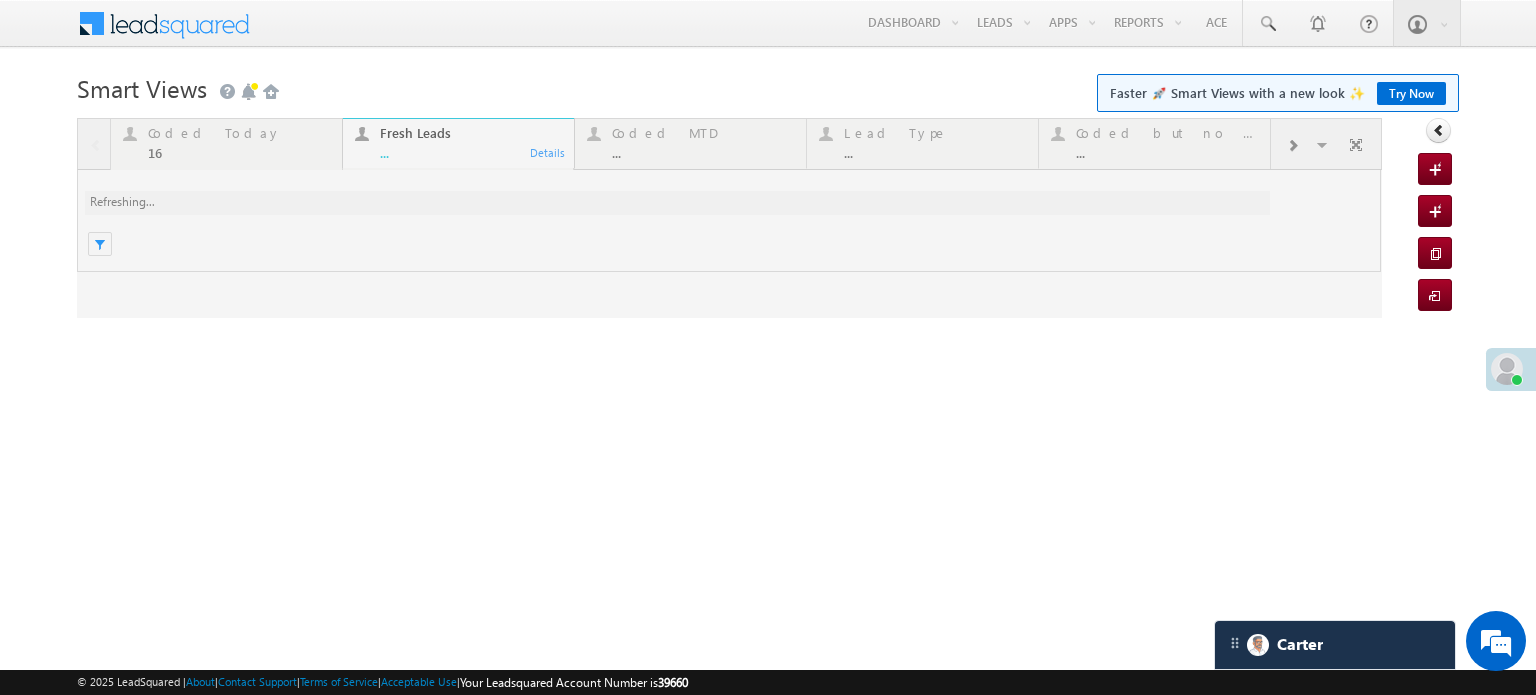 scroll, scrollTop: 0, scrollLeft: 0, axis: both 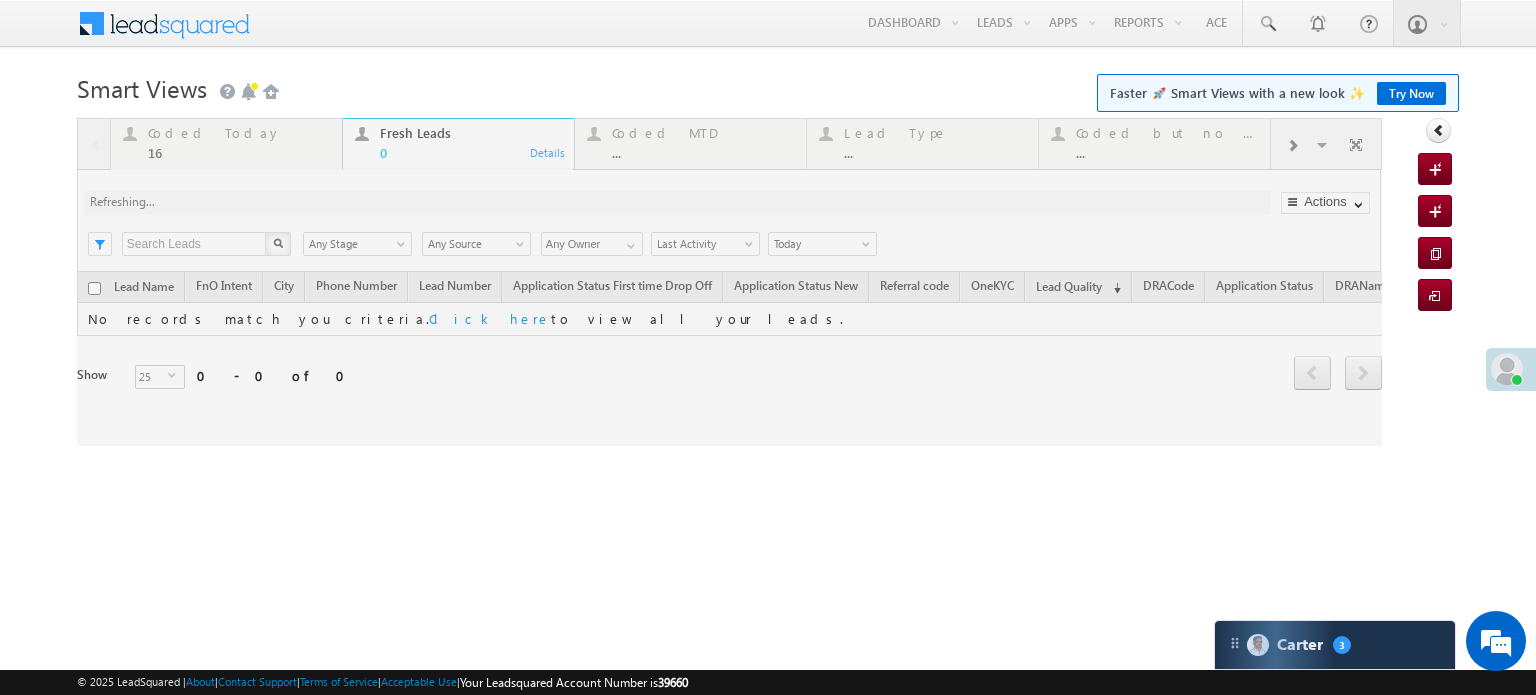click at bounding box center (729, 282) 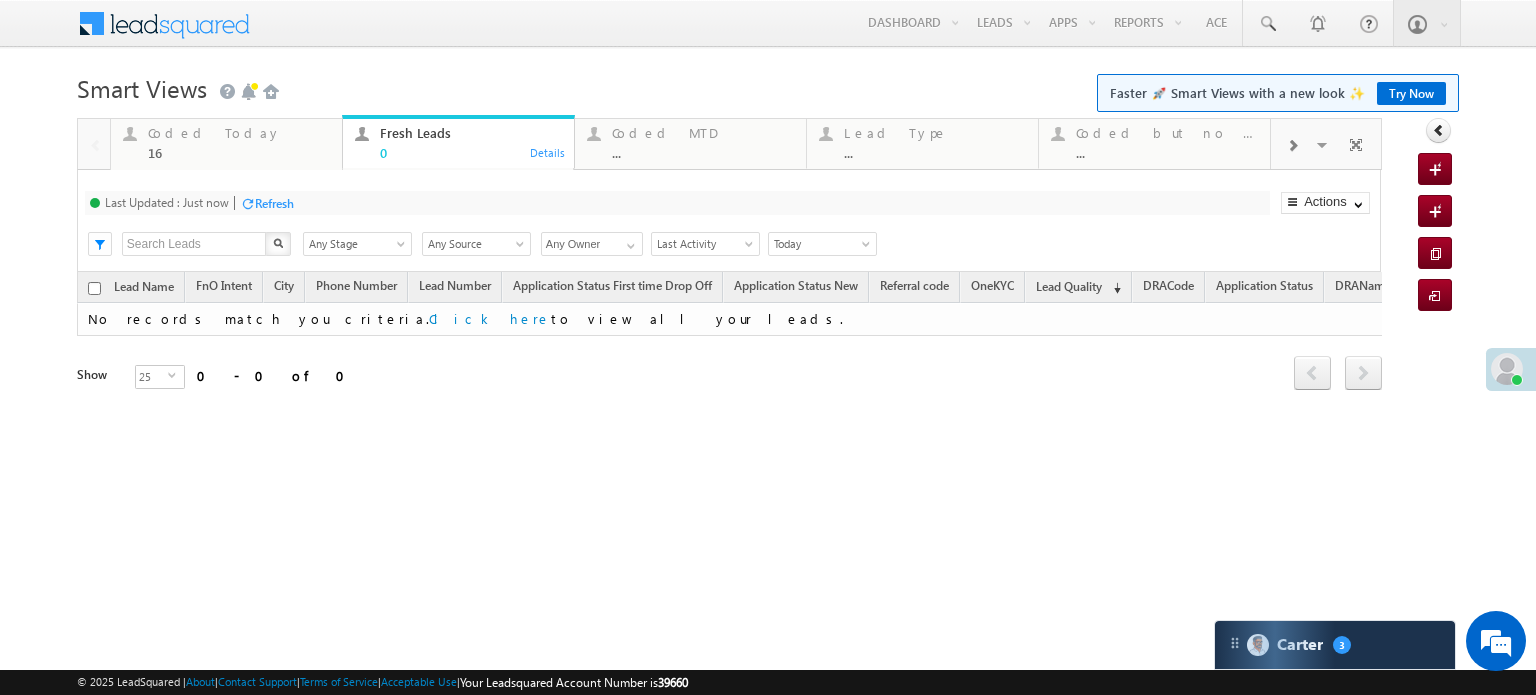 click on "Coded Today 16" at bounding box center [239, 140] 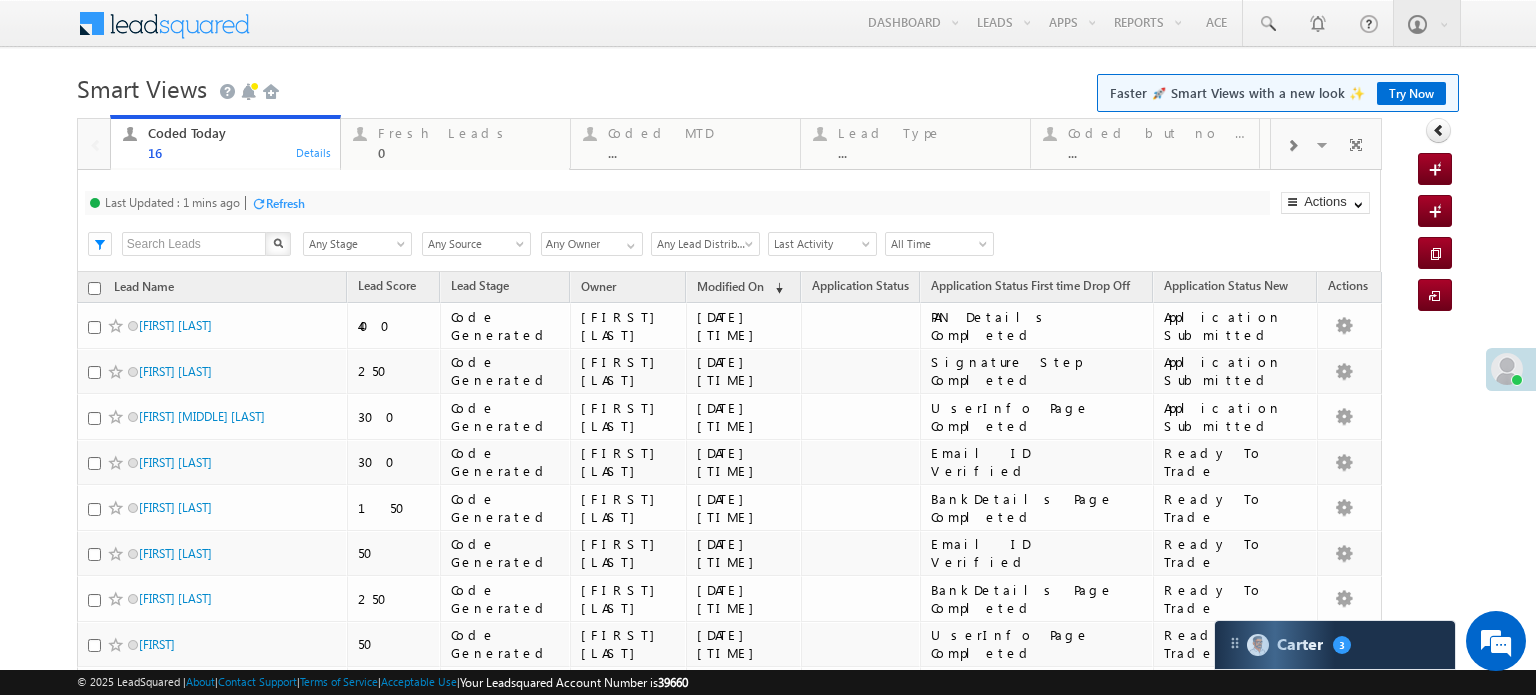 click on "Refresh" at bounding box center (285, 203) 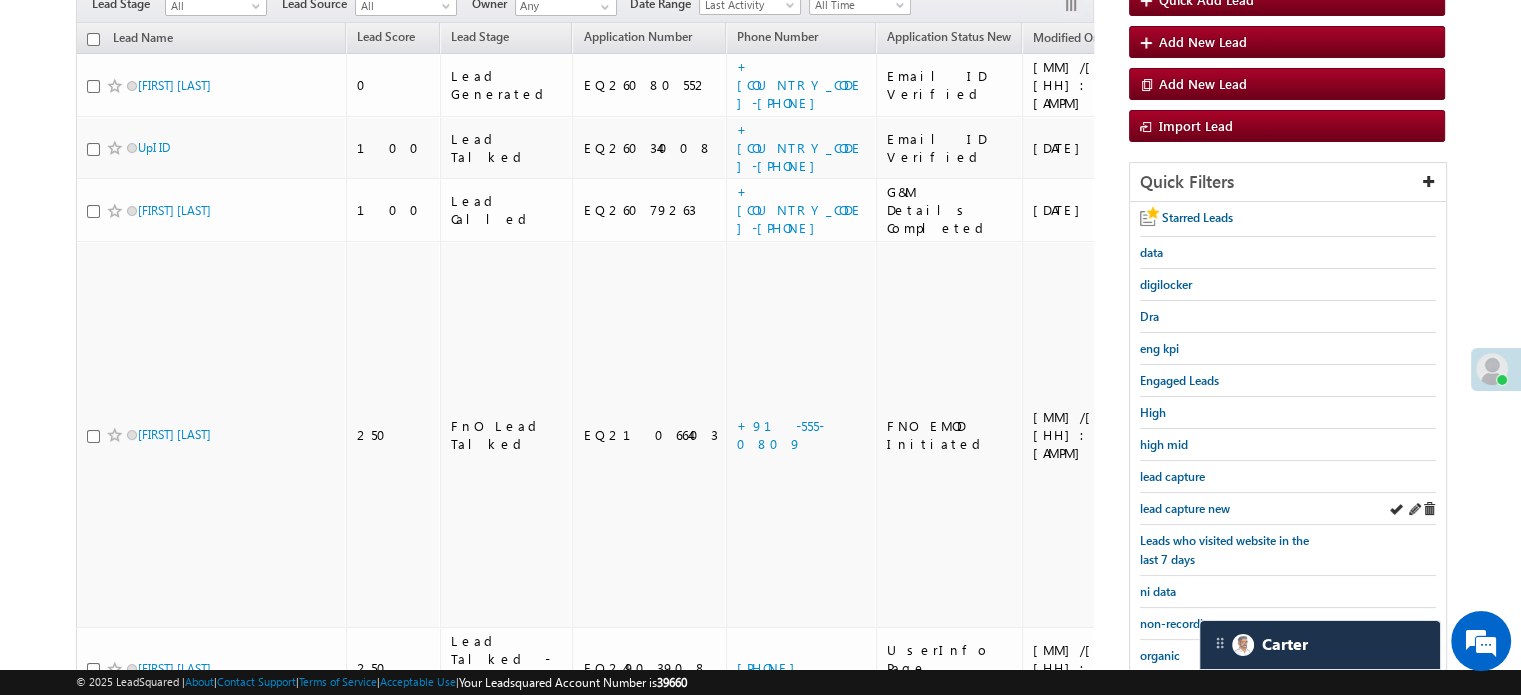 scroll, scrollTop: 0, scrollLeft: 0, axis: both 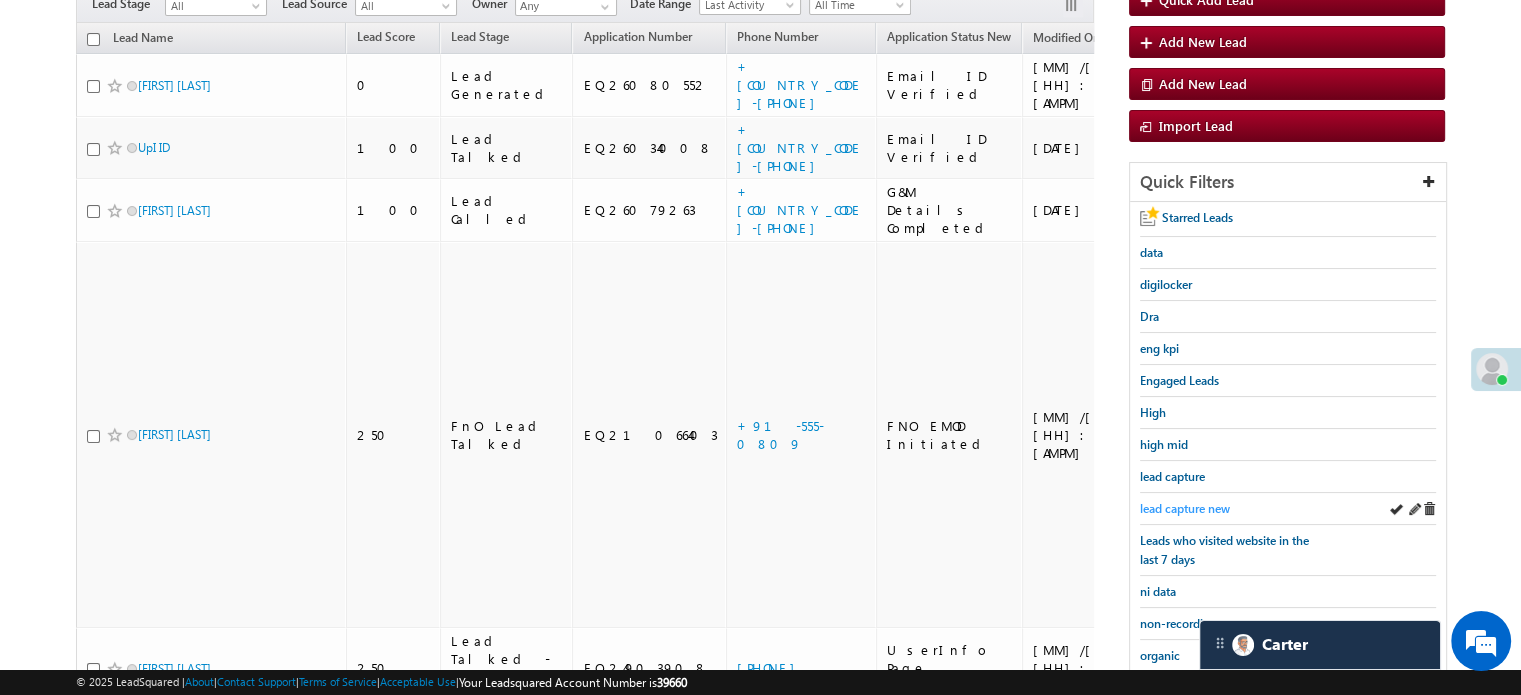 click on "lead capture new" at bounding box center (1185, 508) 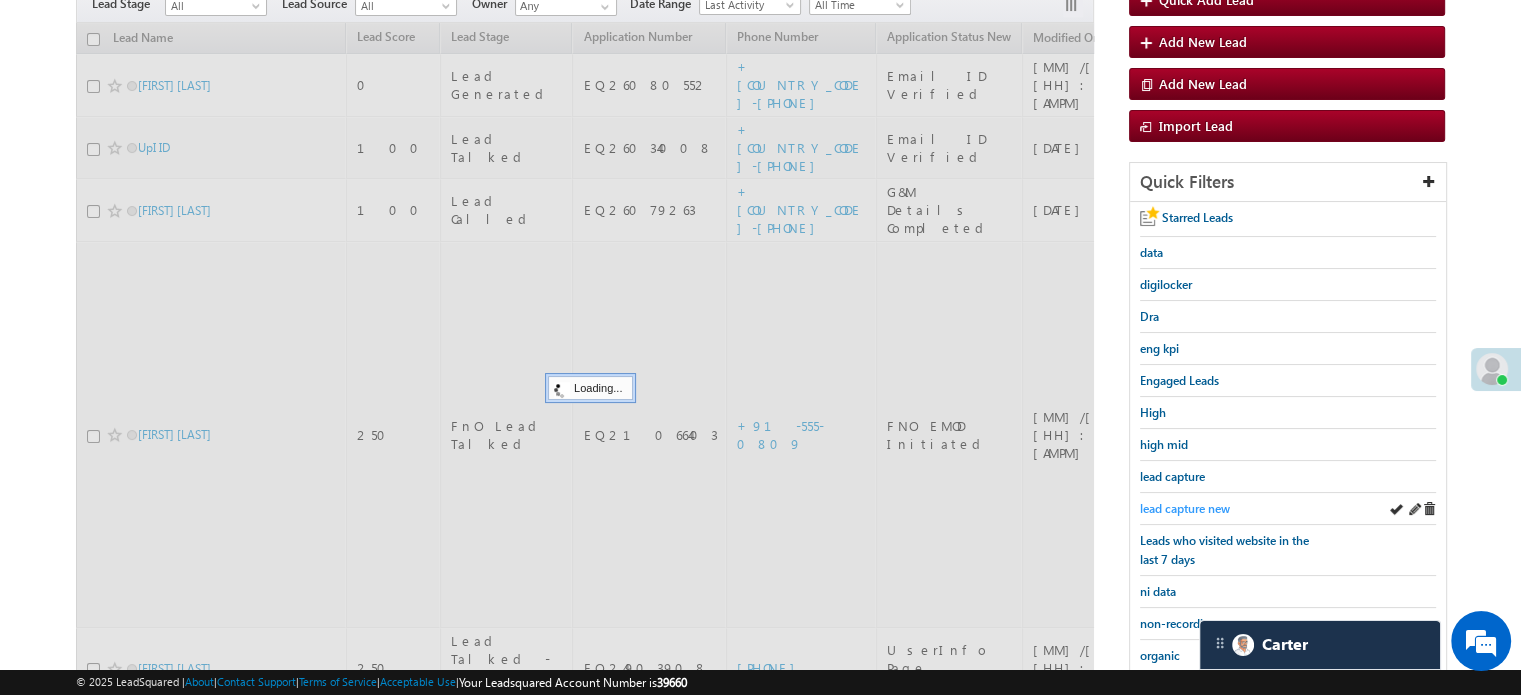 click on "lead capture new" at bounding box center (1185, 508) 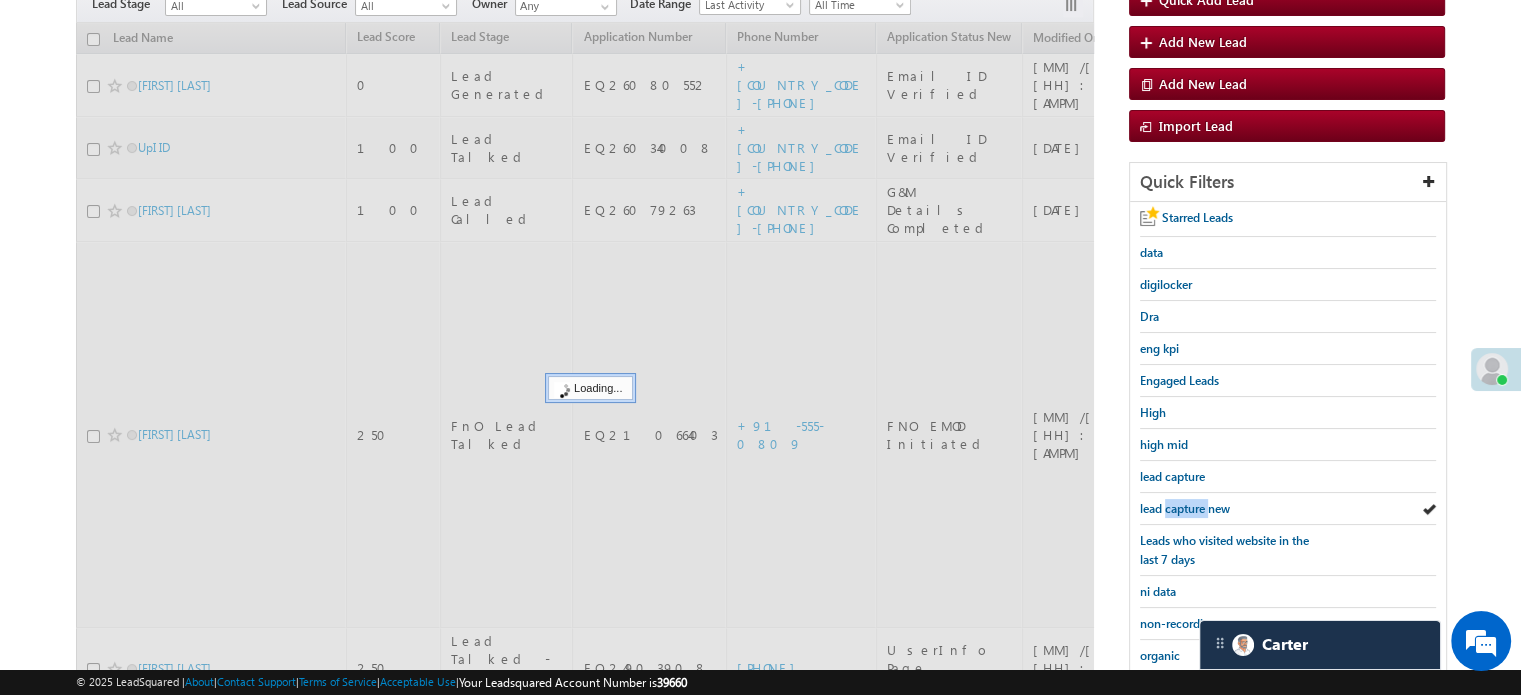 click on "lead capture new" at bounding box center (1185, 508) 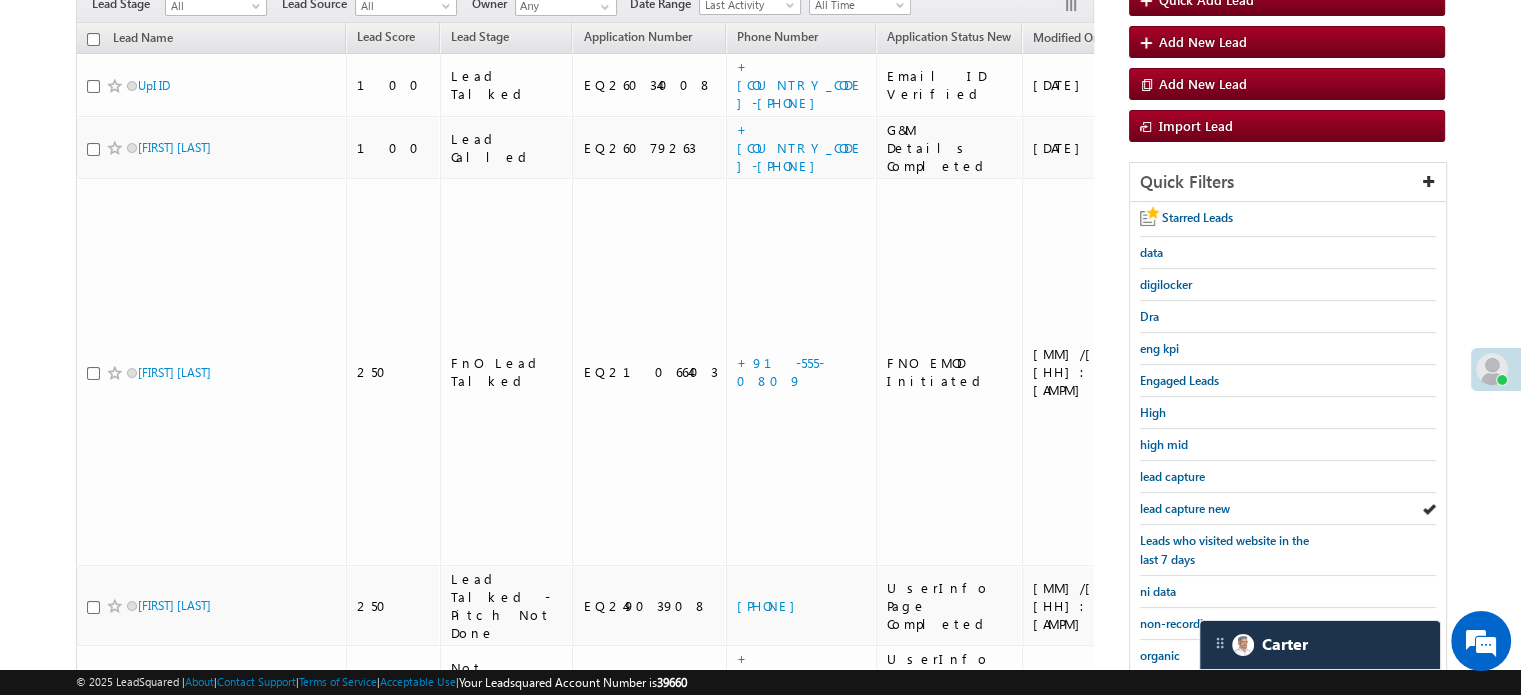click on "lead capture new" at bounding box center (1185, 508) 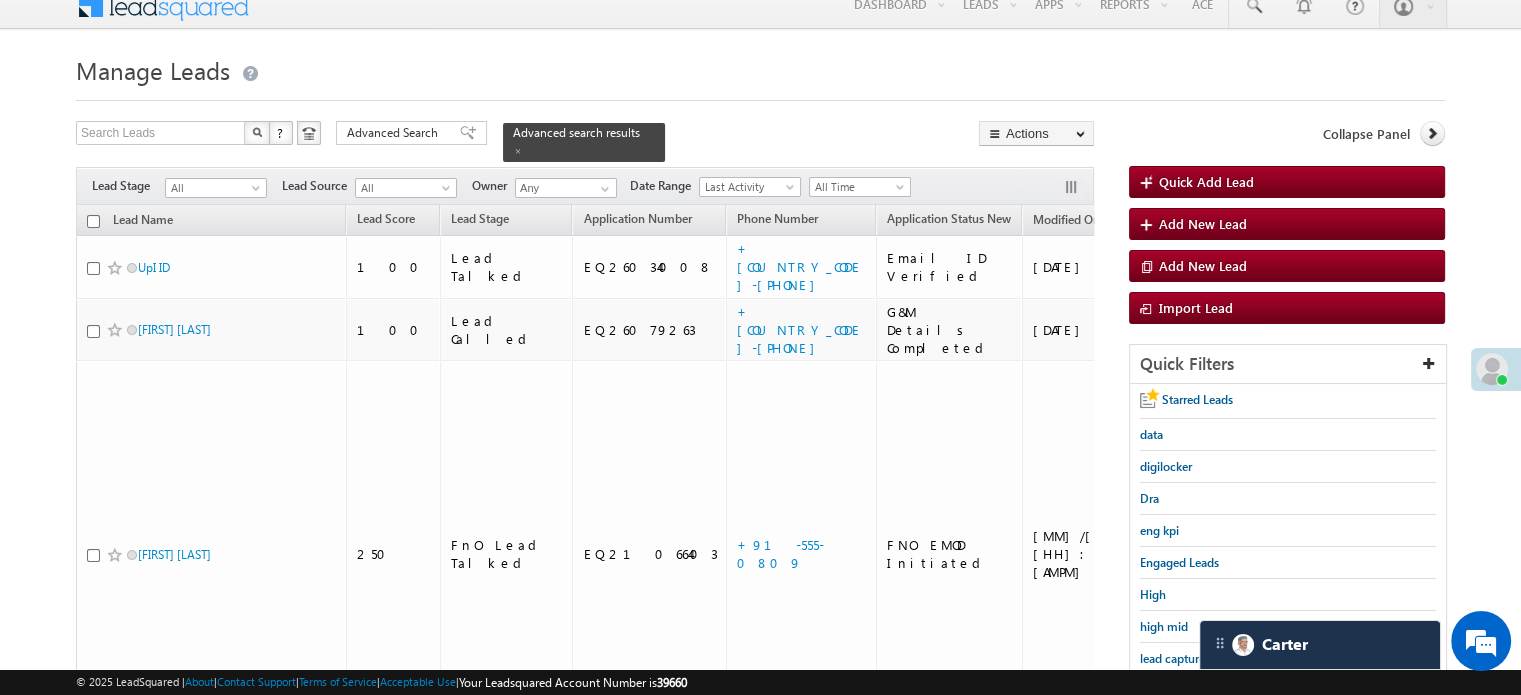 scroll, scrollTop: 0, scrollLeft: 0, axis: both 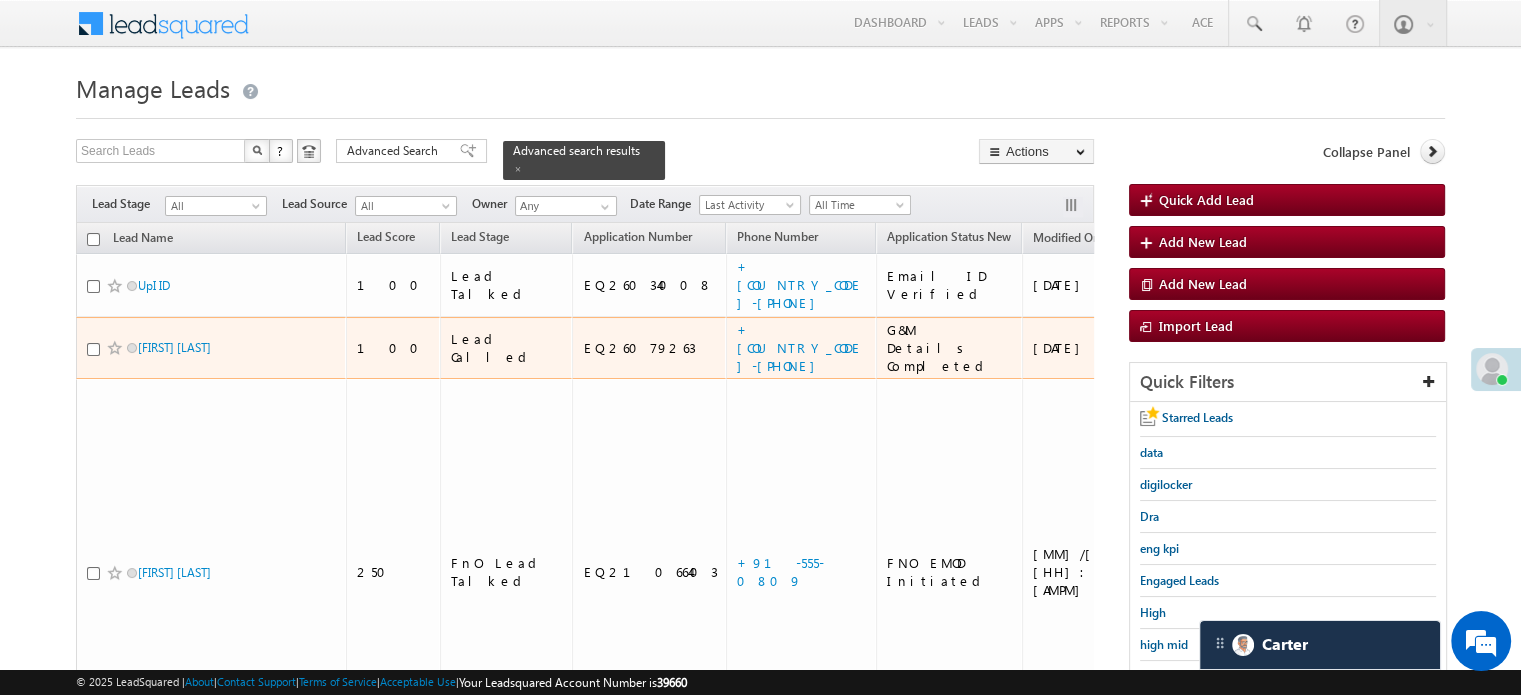 click on "+91-7565092404" at bounding box center (801, 348) 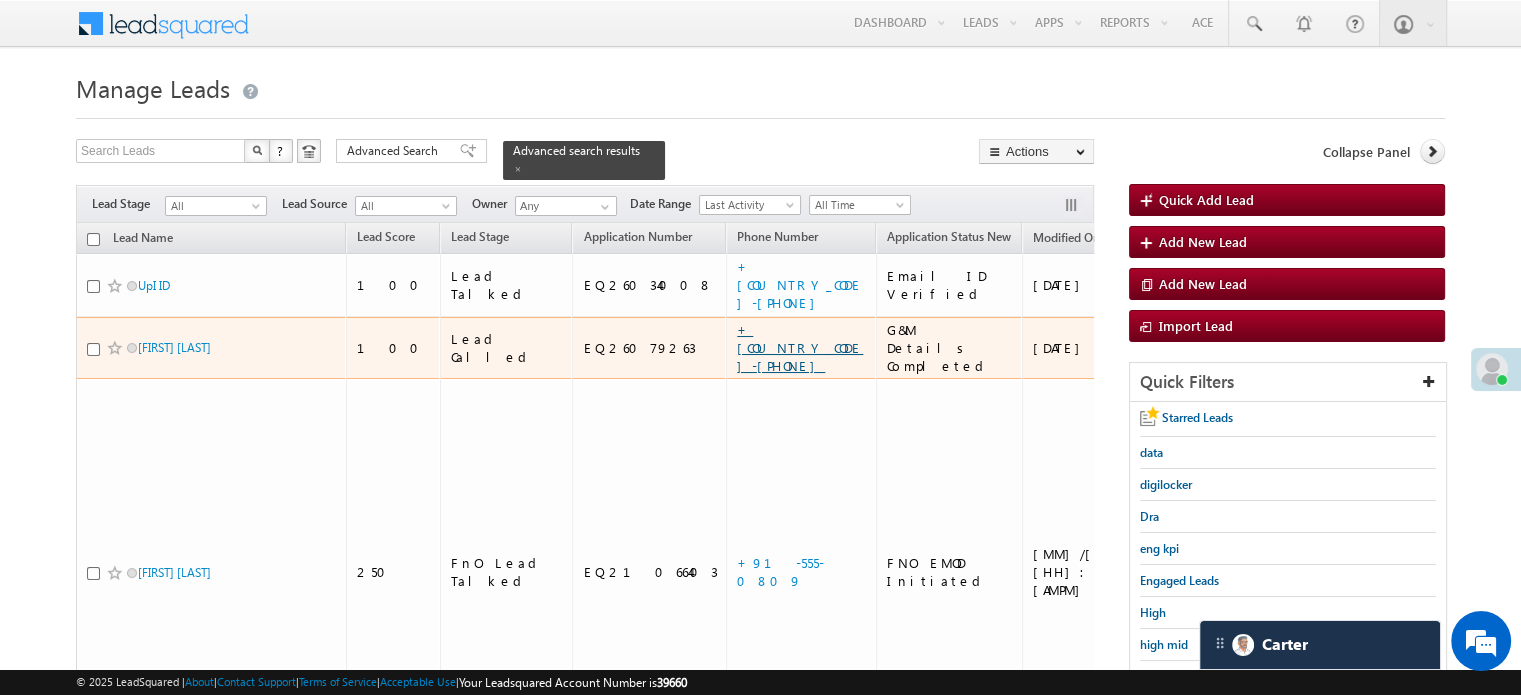 click on "+91-7565092404" at bounding box center [800, 347] 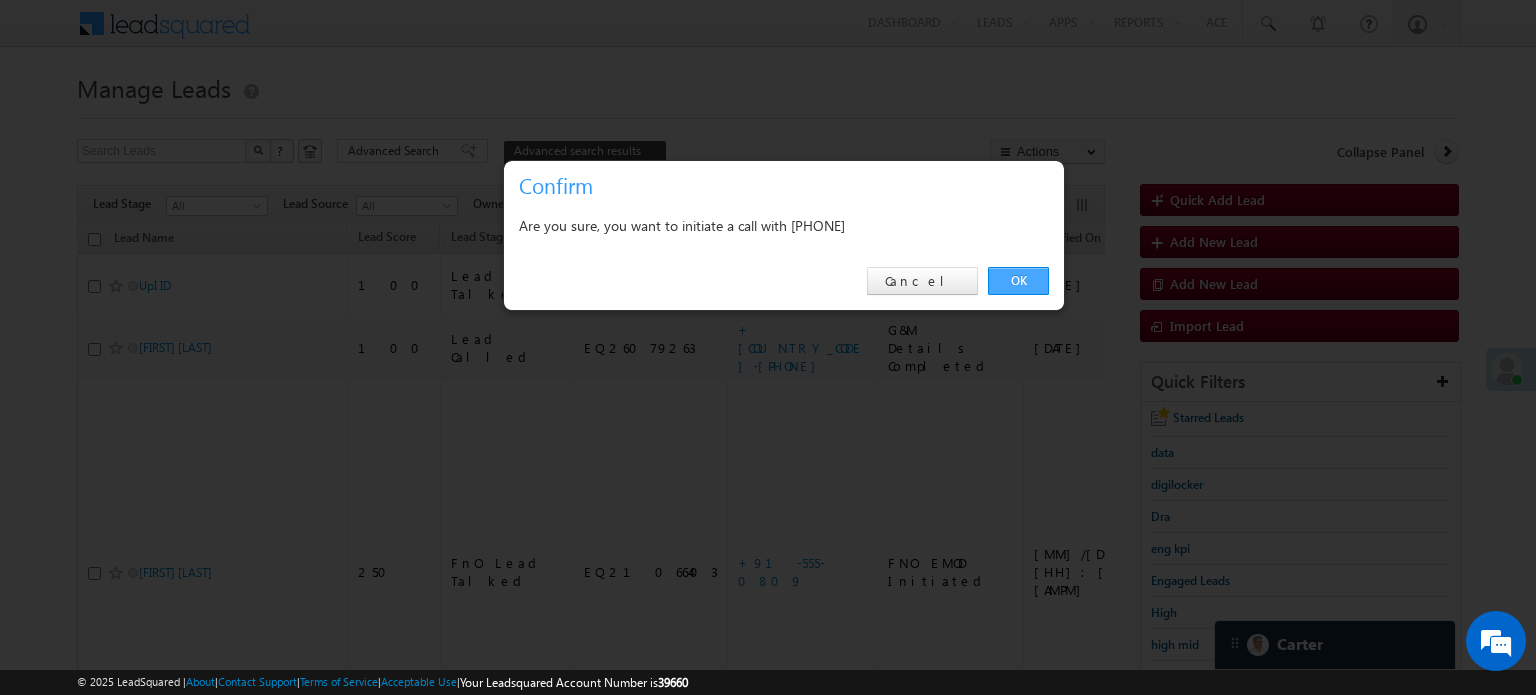 click on "OK" at bounding box center (1018, 281) 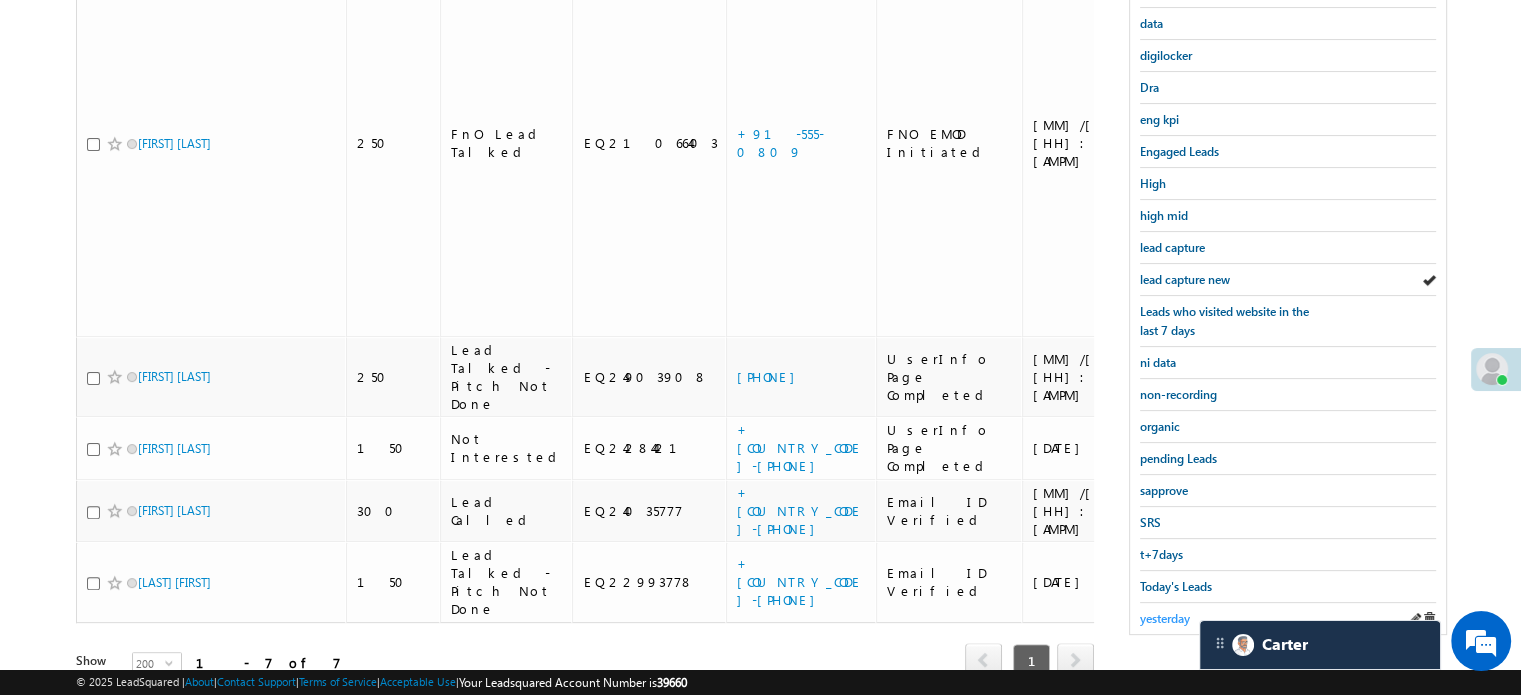click on "yesterday" at bounding box center [1165, 618] 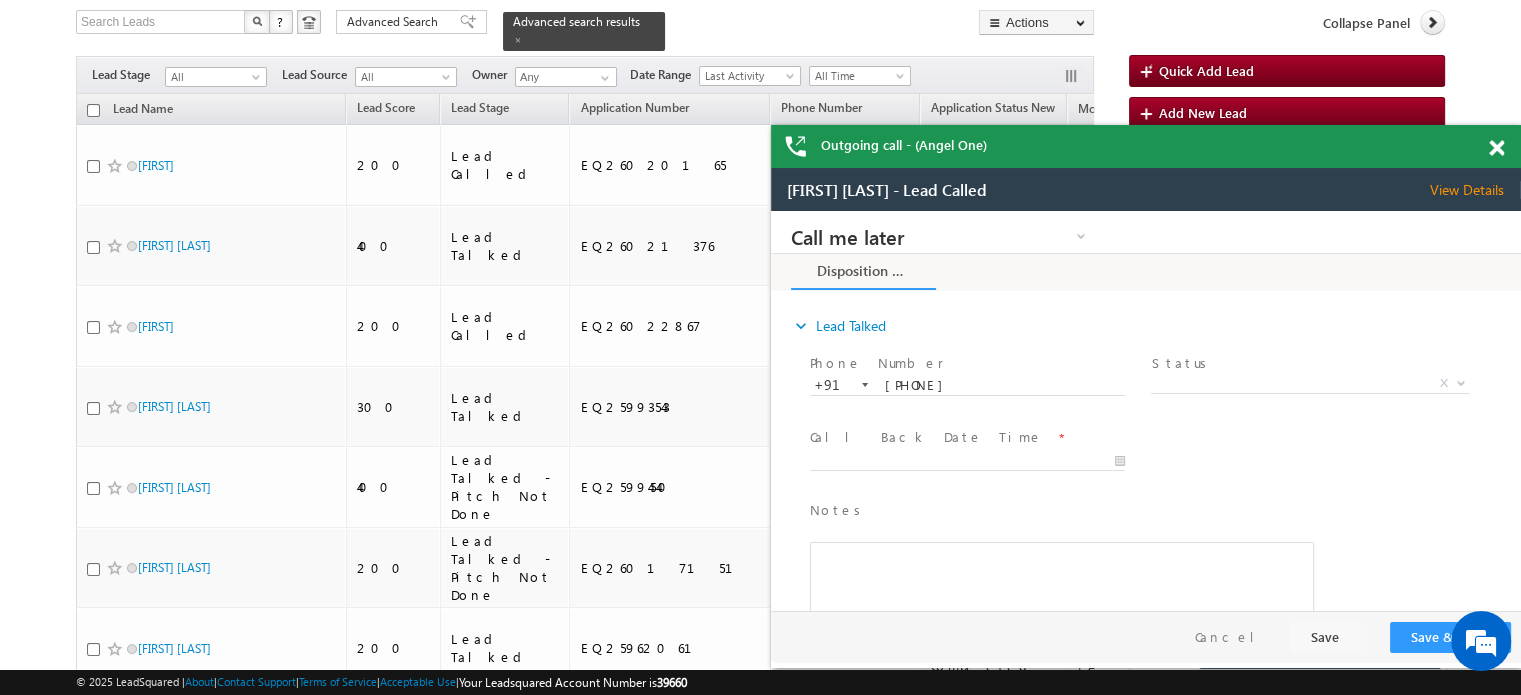scroll, scrollTop: 0, scrollLeft: 0, axis: both 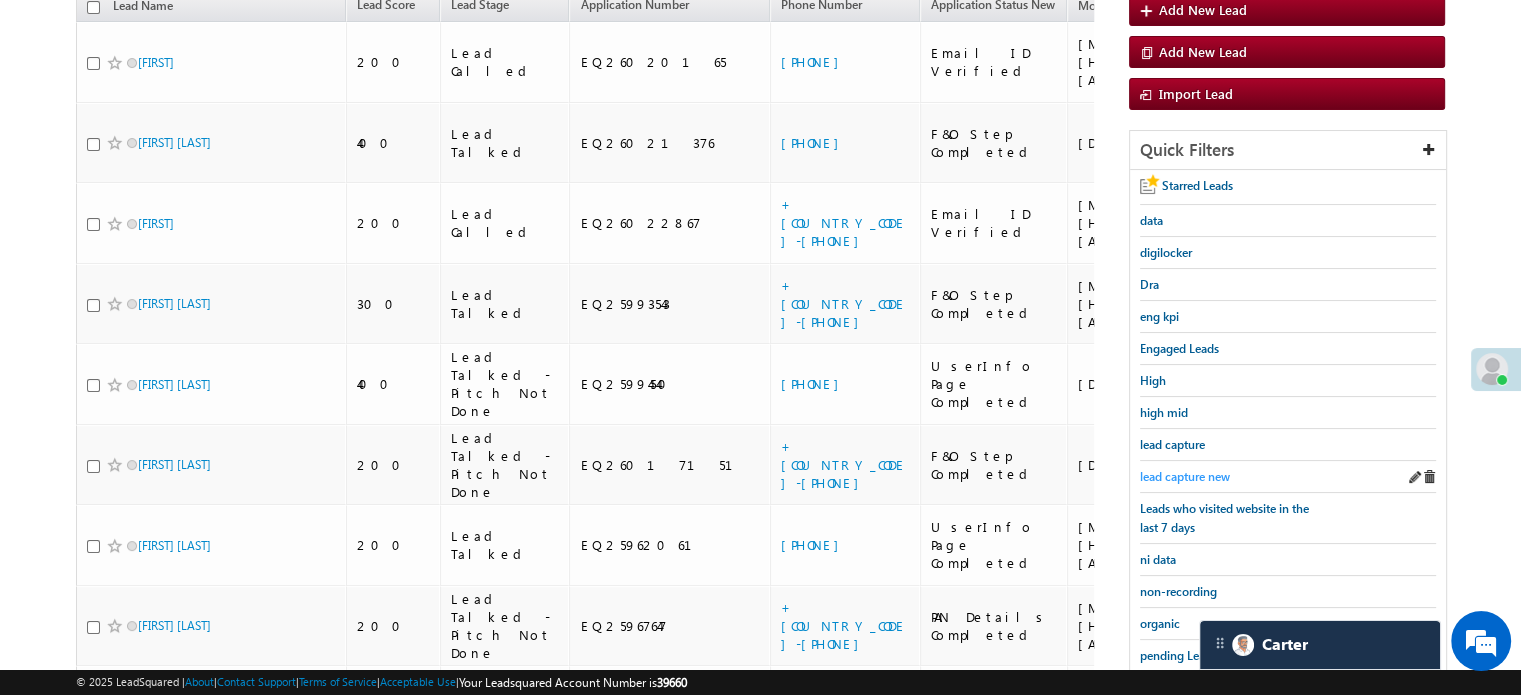 click on "lead capture new" at bounding box center (1185, 476) 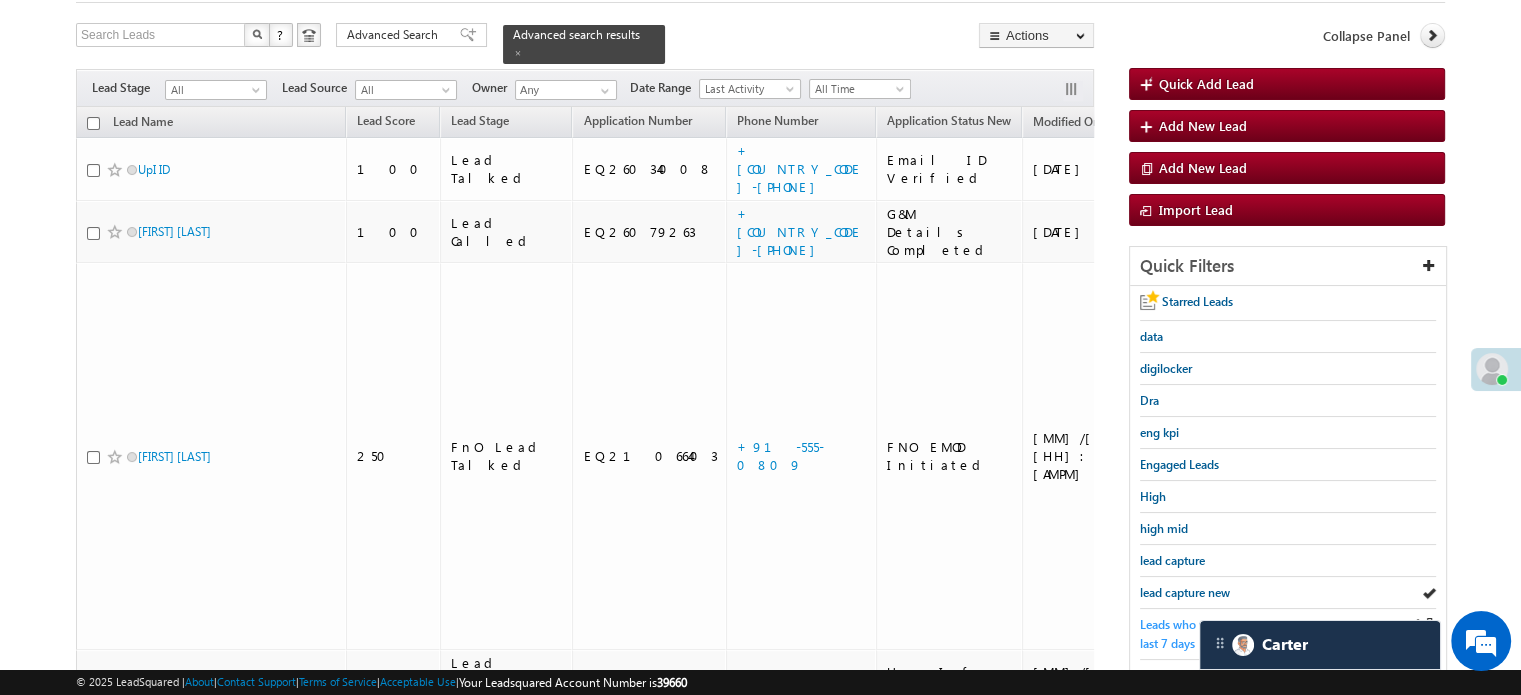 scroll, scrollTop: 232, scrollLeft: 0, axis: vertical 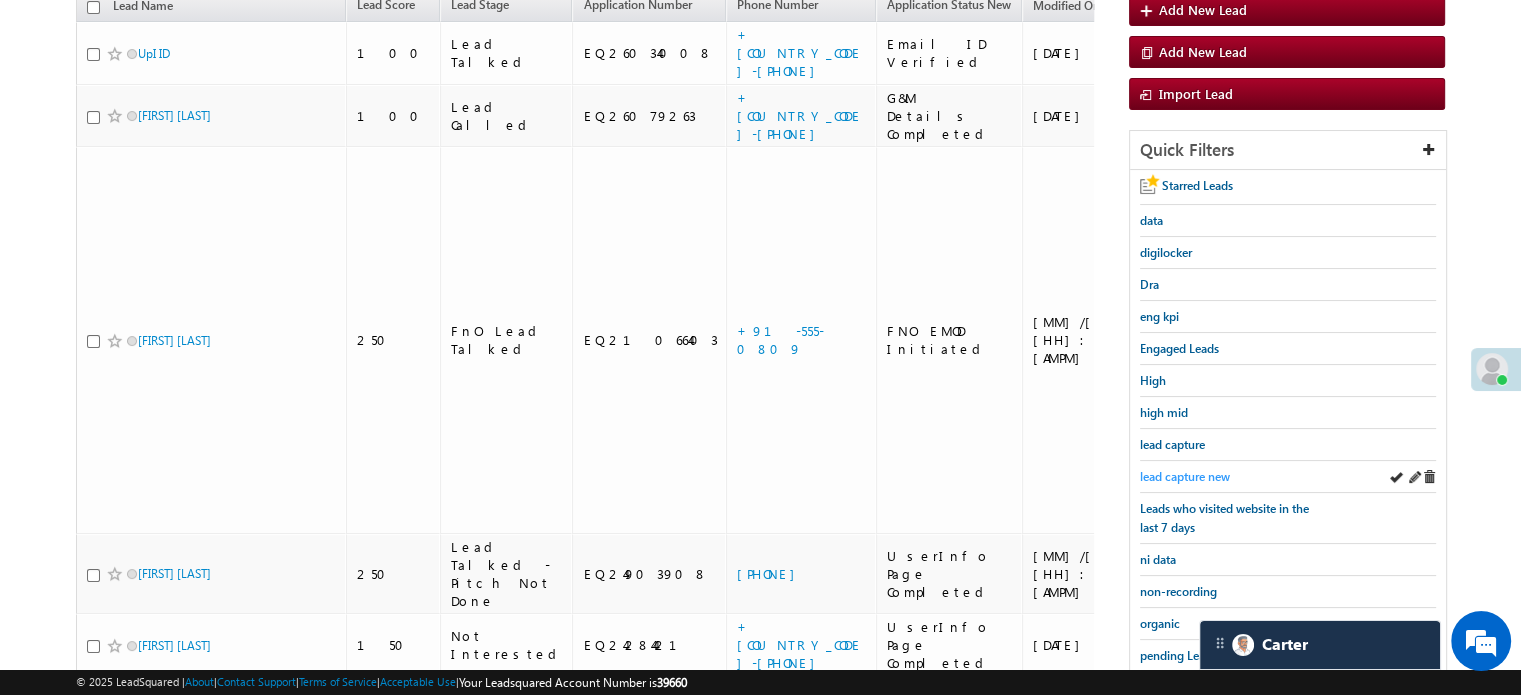click on "lead capture new" at bounding box center (1185, 476) 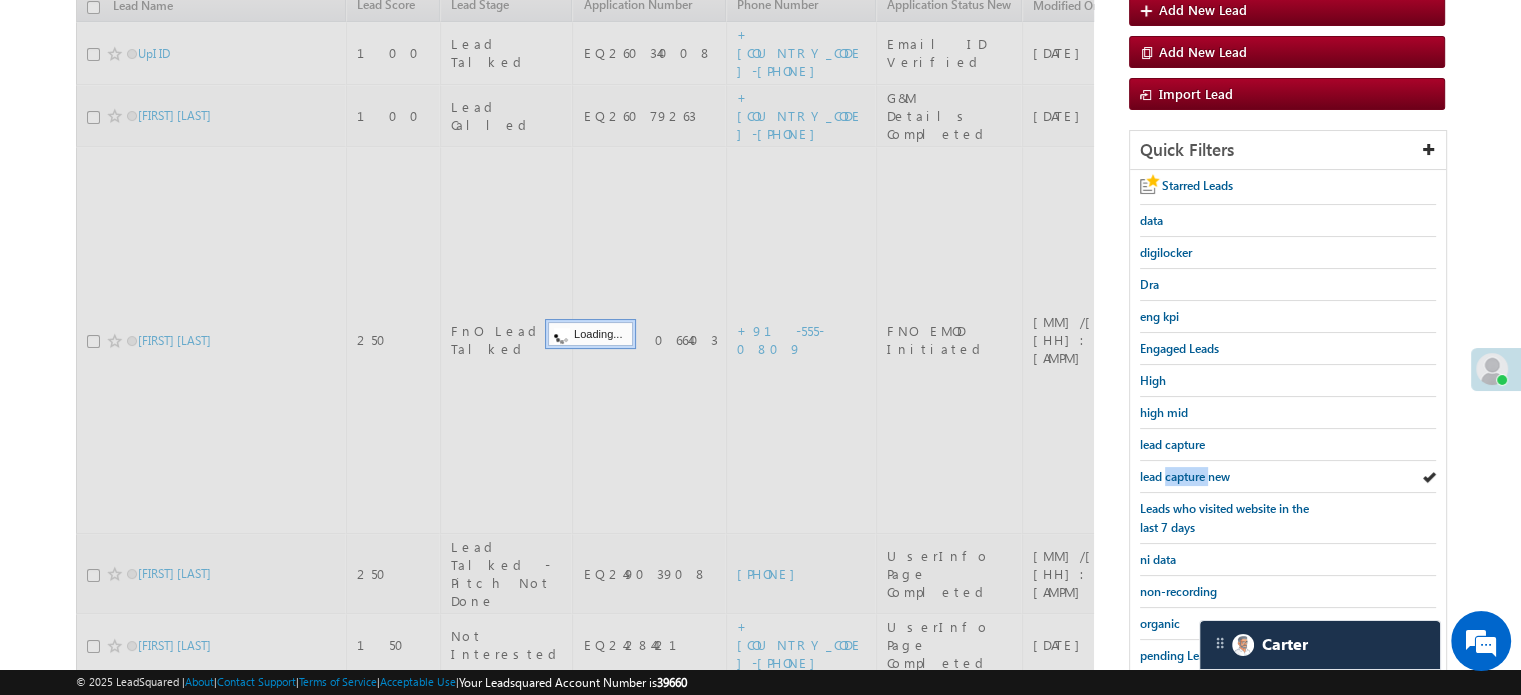 click on "lead capture new" at bounding box center (1185, 476) 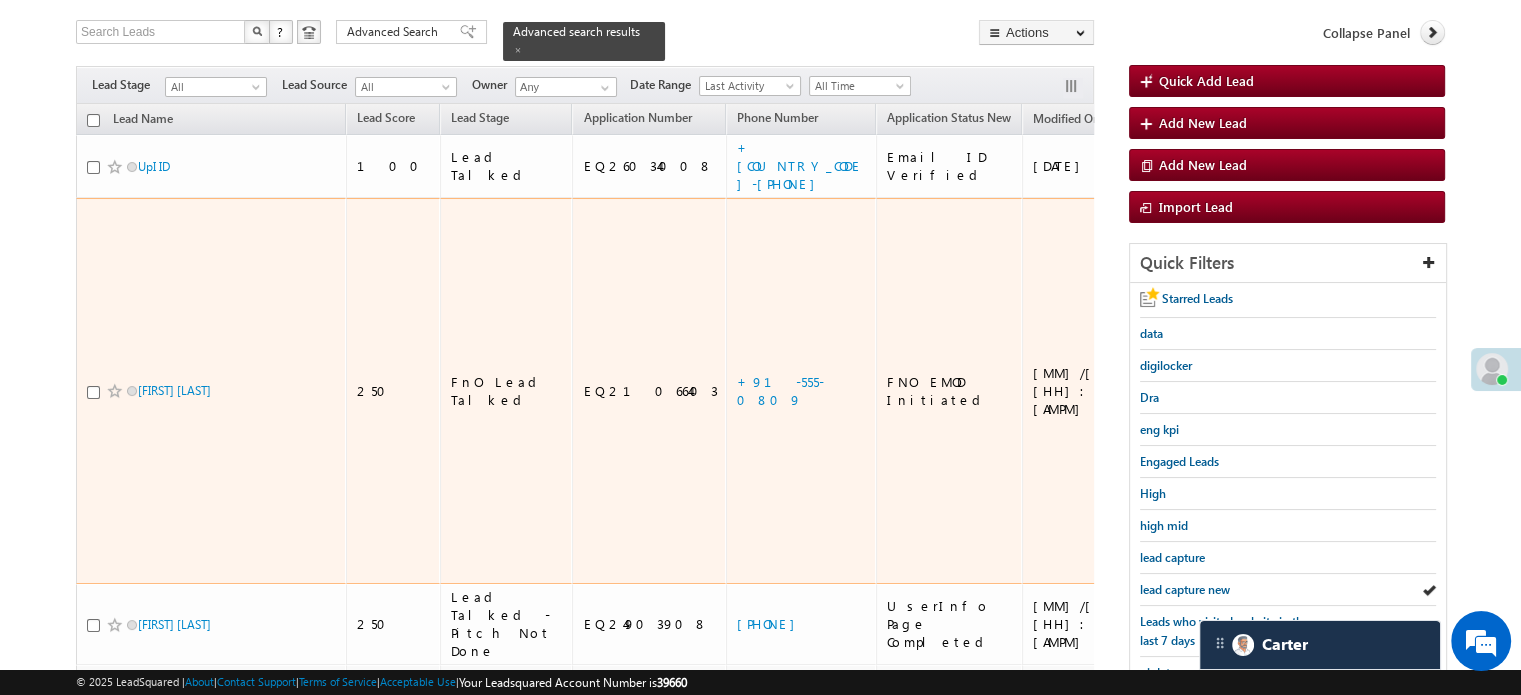 scroll, scrollTop: 232, scrollLeft: 0, axis: vertical 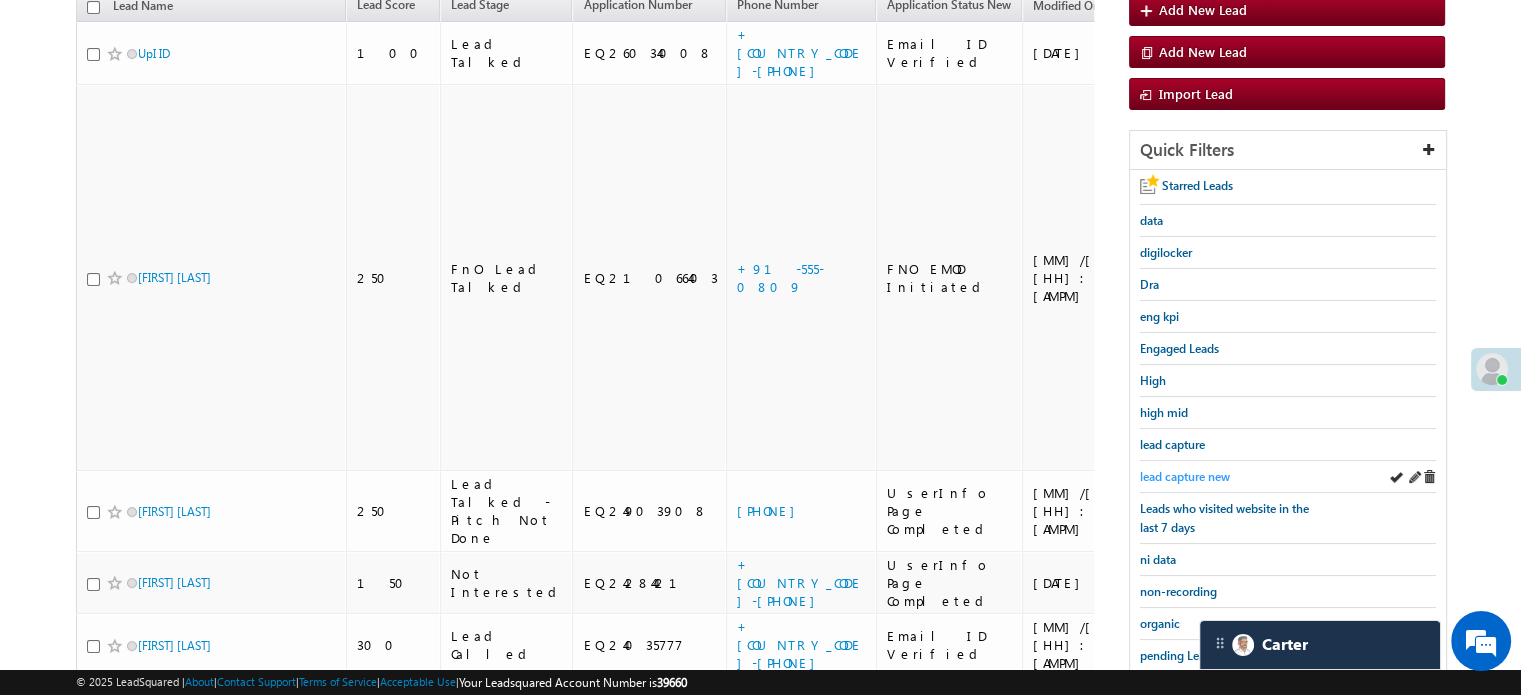 click on "lead capture new" at bounding box center [1185, 476] 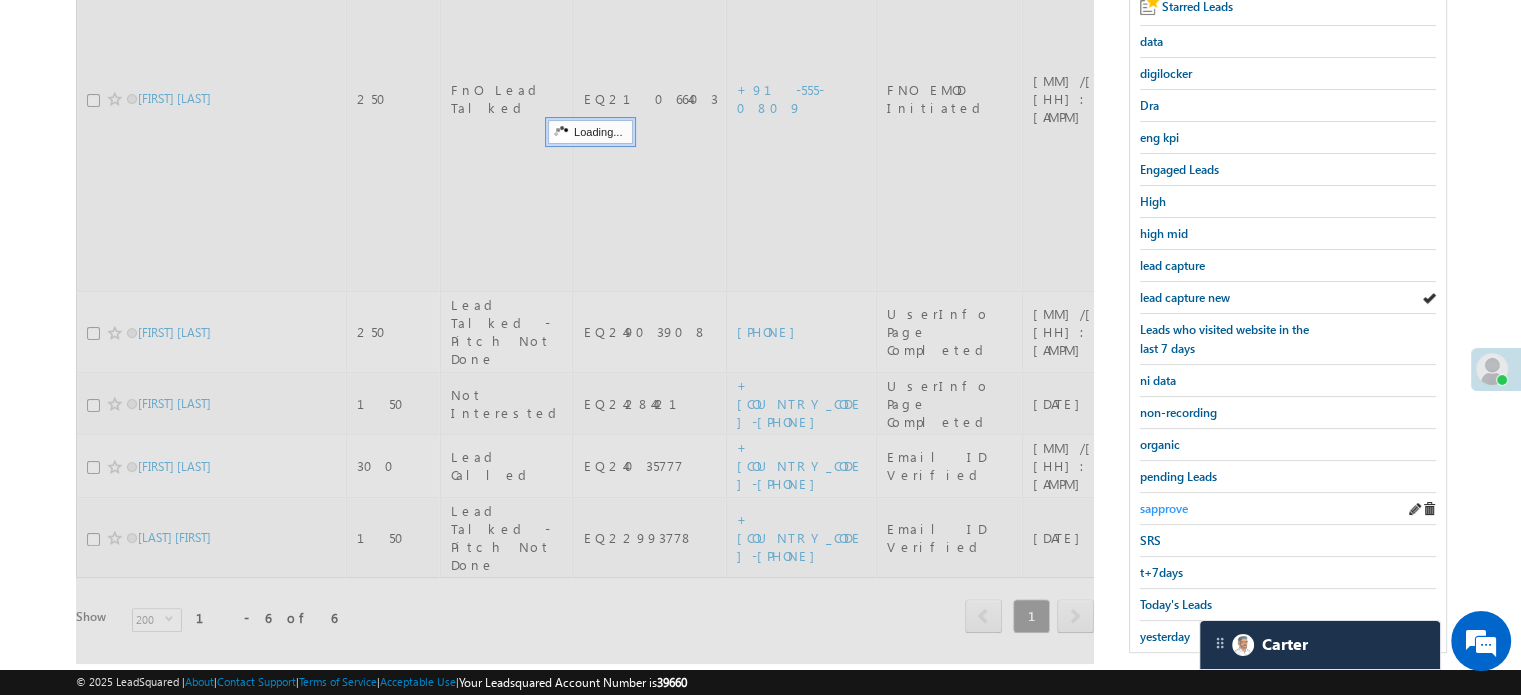scroll, scrollTop: 429, scrollLeft: 0, axis: vertical 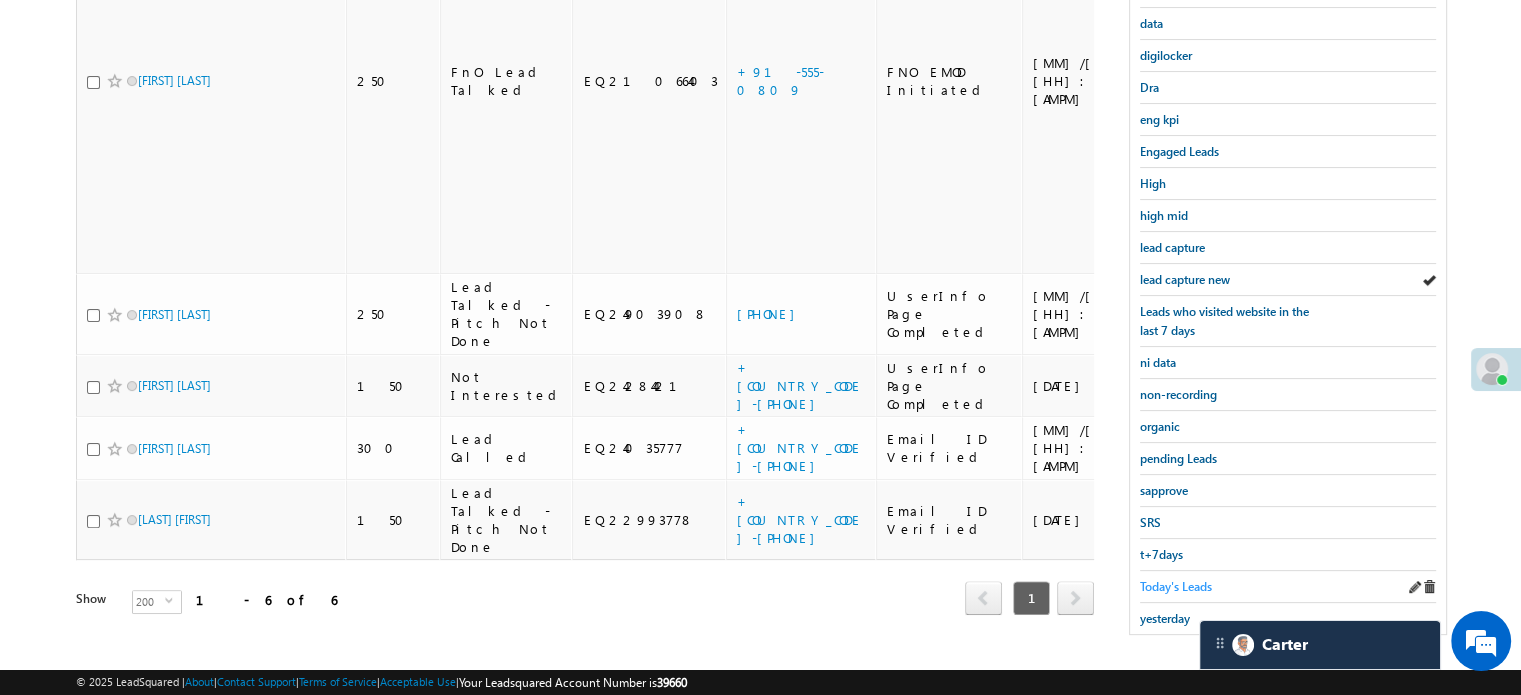 click on "Today's Leads" at bounding box center (1176, 586) 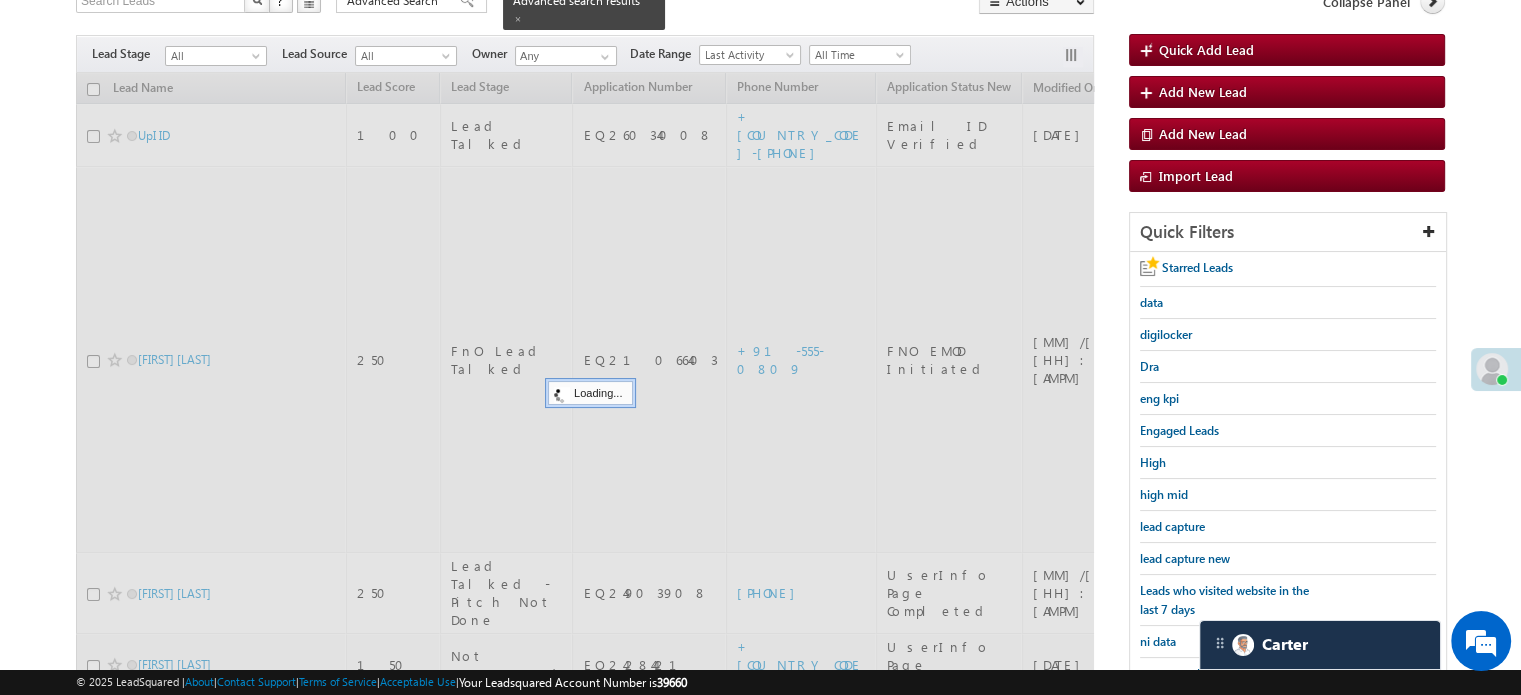 scroll, scrollTop: 129, scrollLeft: 0, axis: vertical 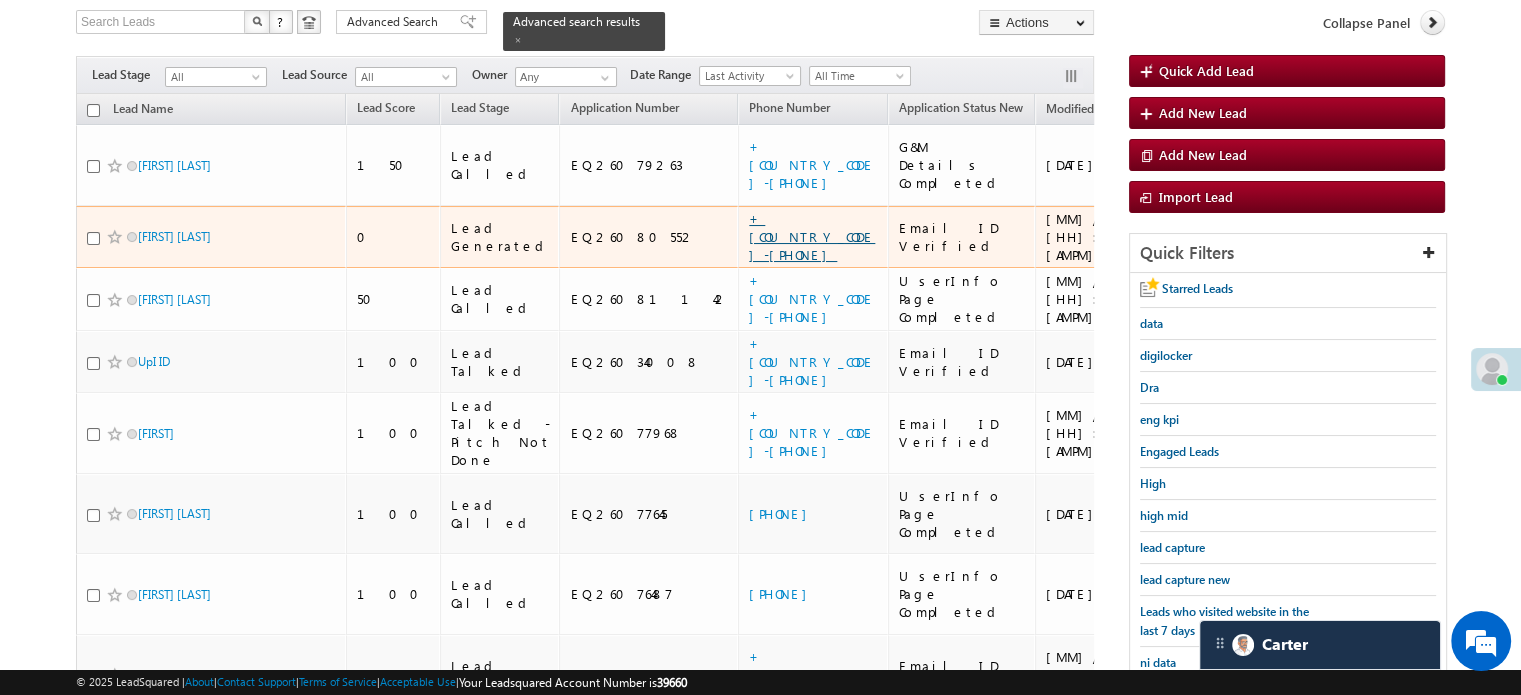 click on "+91-6299062626" at bounding box center [812, 236] 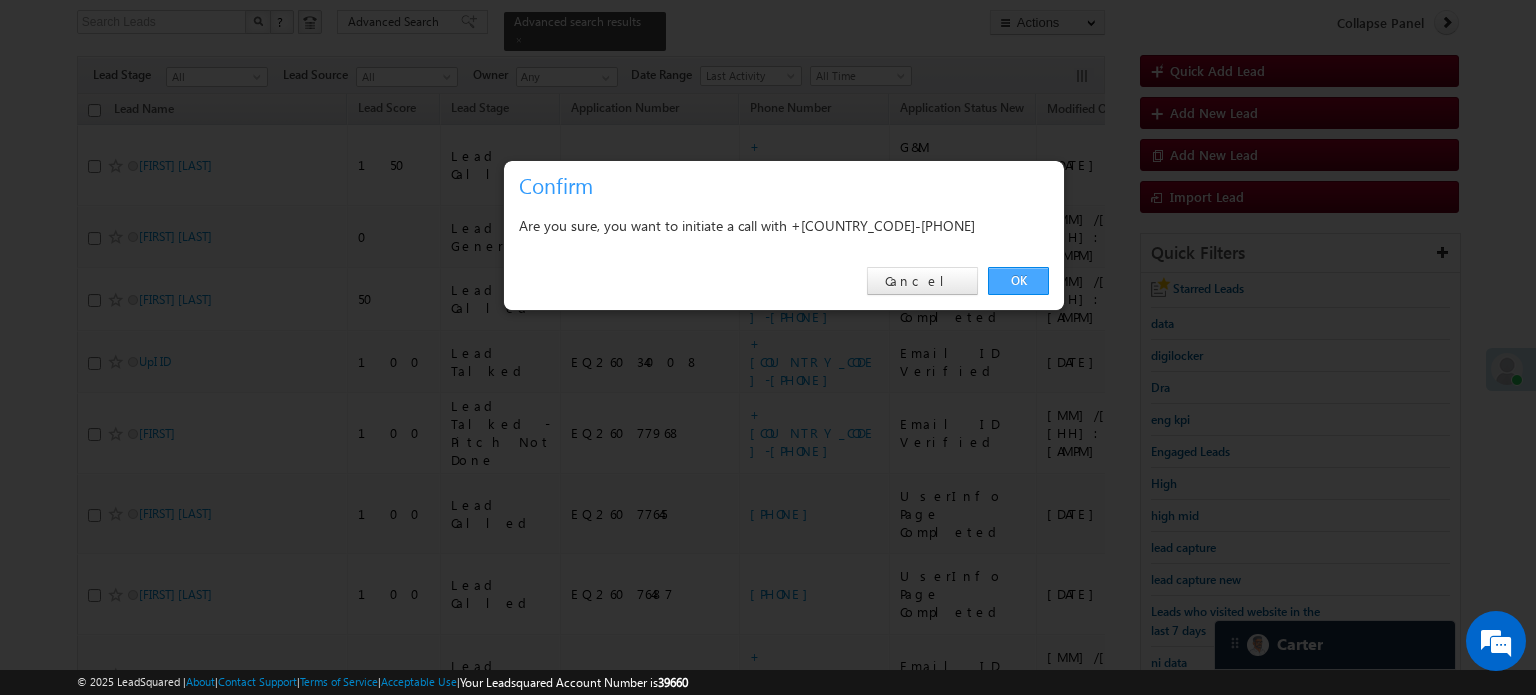 click on "OK" at bounding box center [1018, 281] 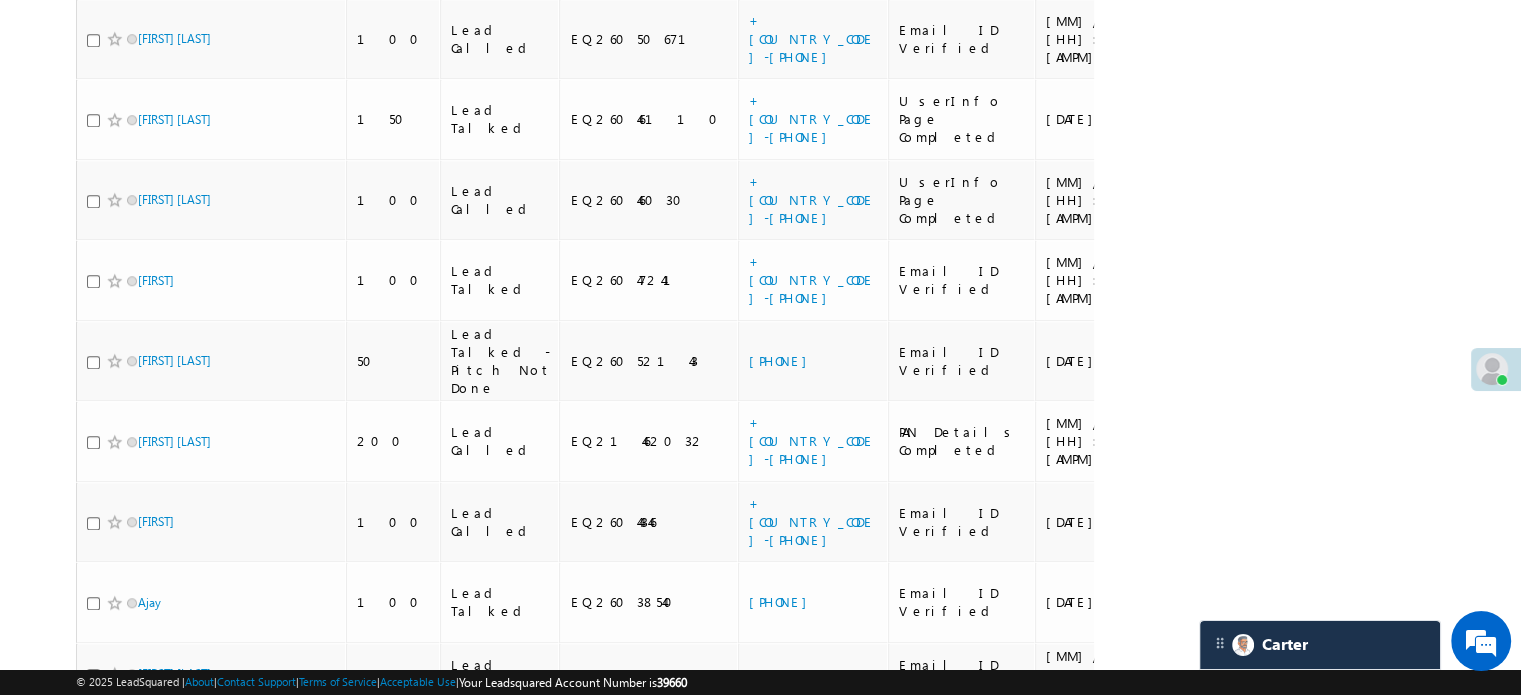 scroll, scrollTop: 0, scrollLeft: 0, axis: both 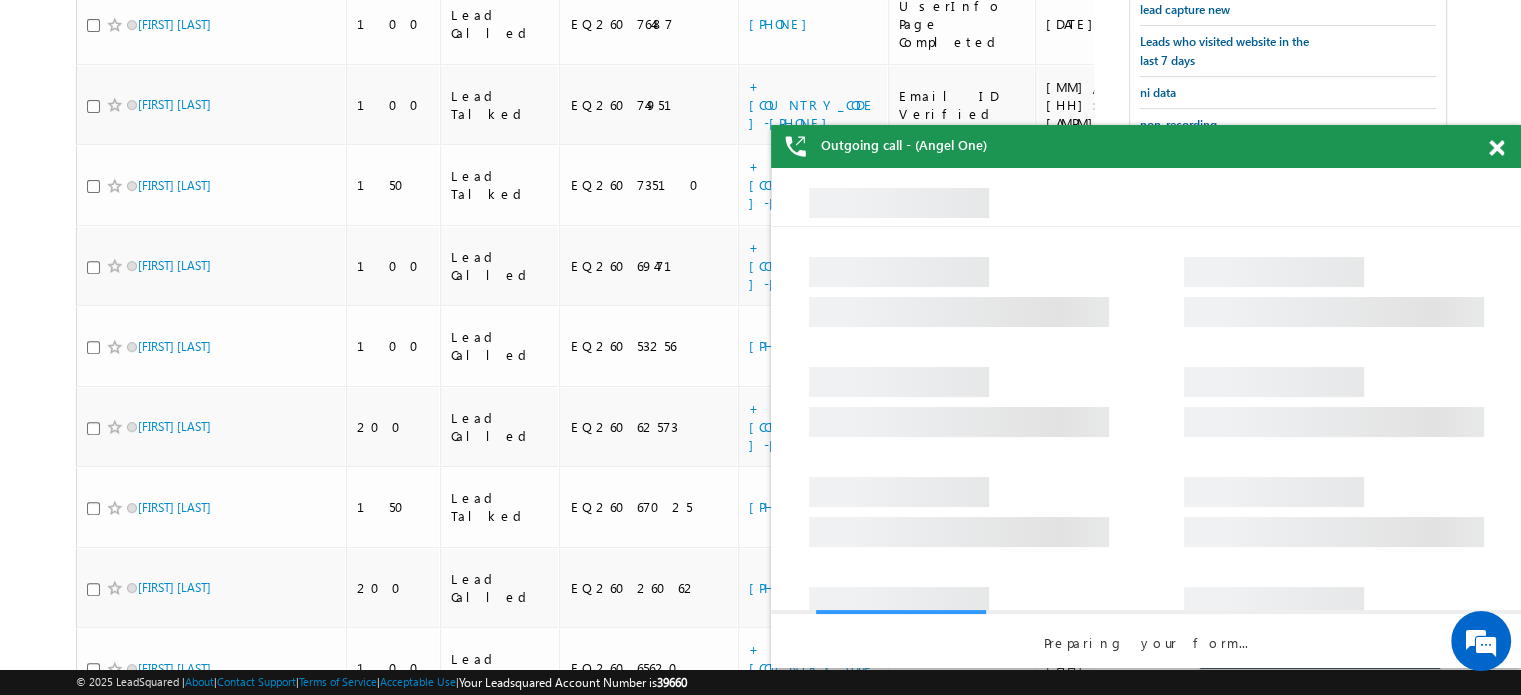 click on "Outgoing call -  (Angel One)" at bounding box center (1146, 146) 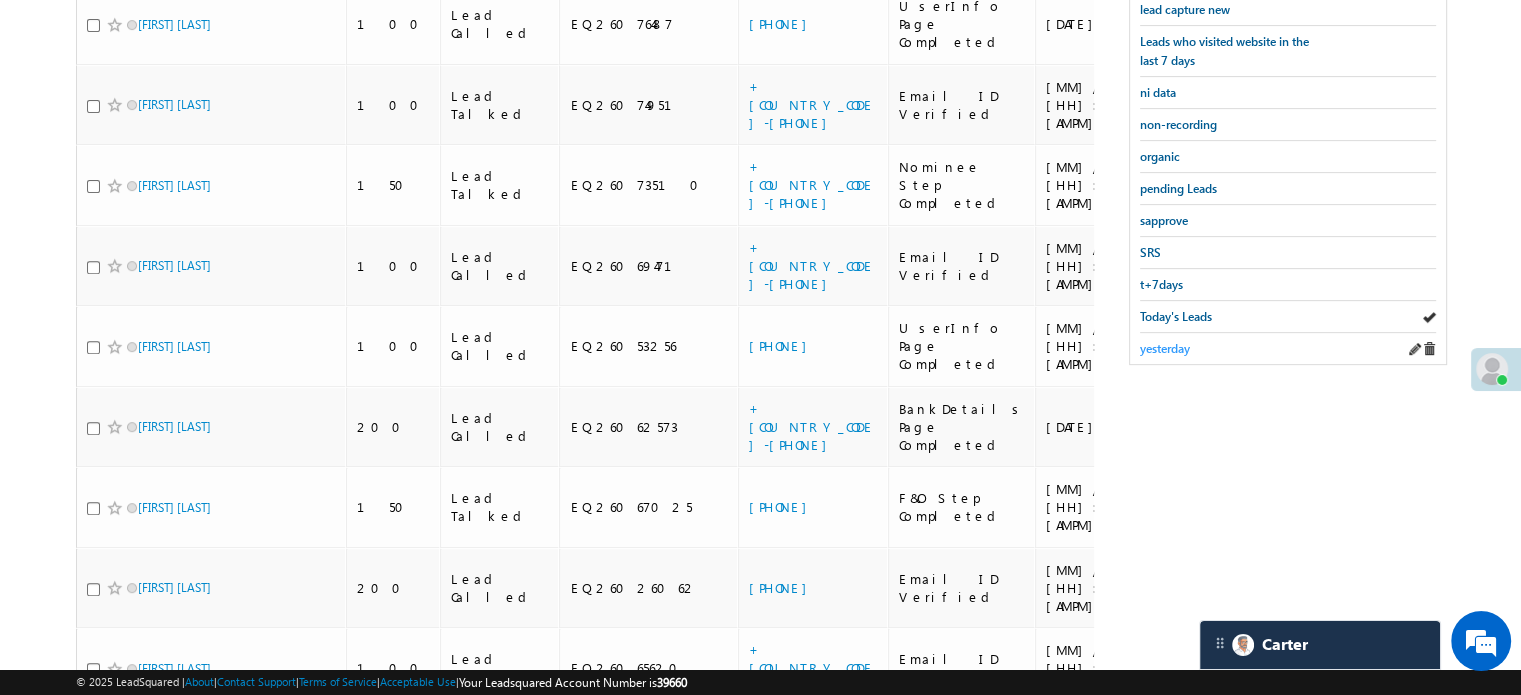 click on "yesterday" at bounding box center (1165, 348) 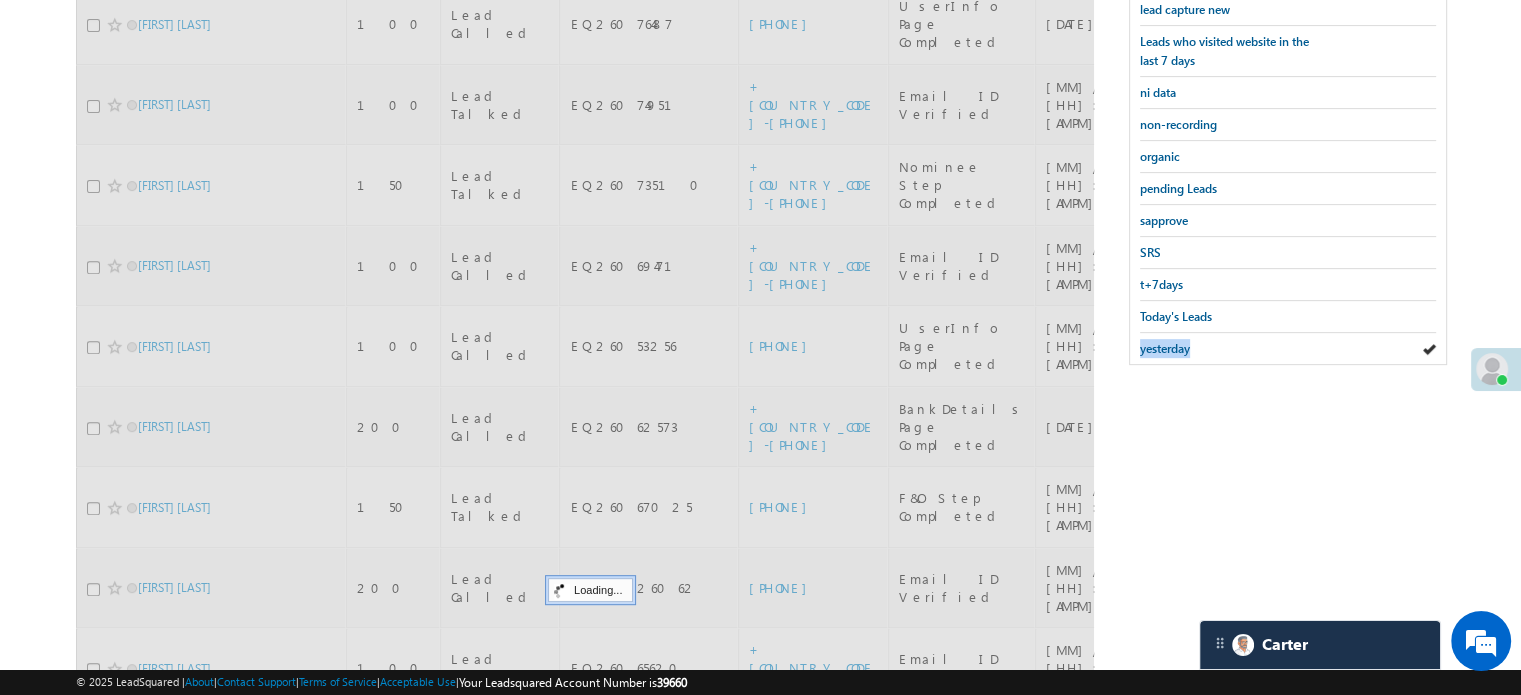 click on "yesterday" at bounding box center (1165, 348) 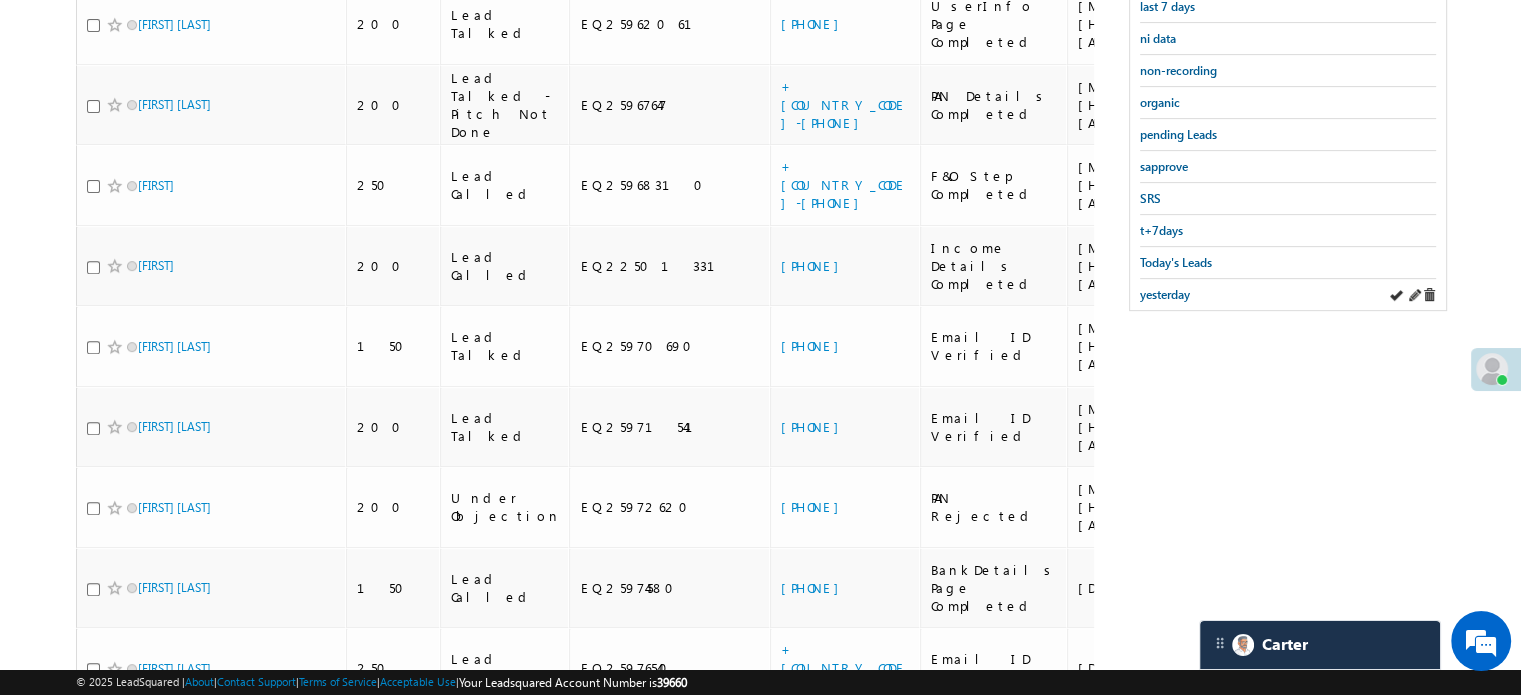 scroll, scrollTop: 53, scrollLeft: 0, axis: vertical 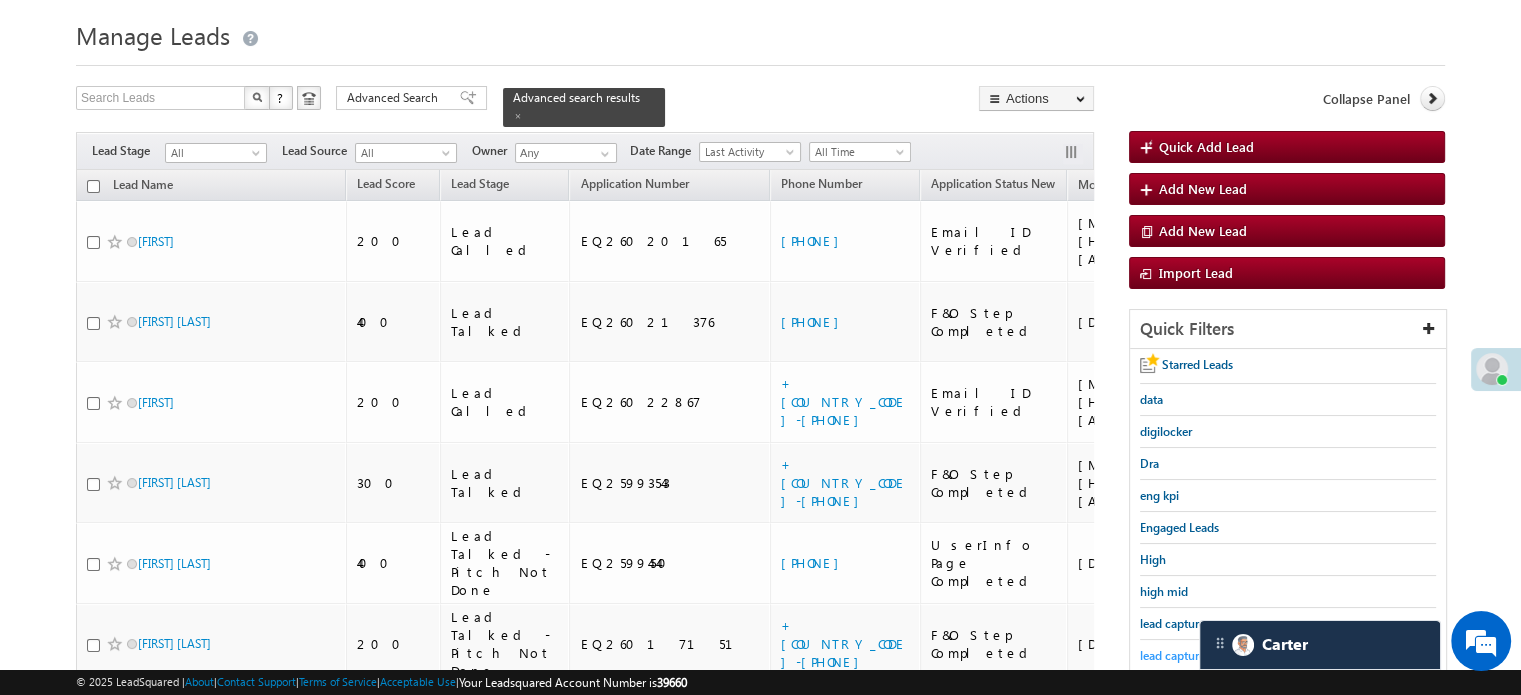 click on "lead capture new" at bounding box center [1185, 655] 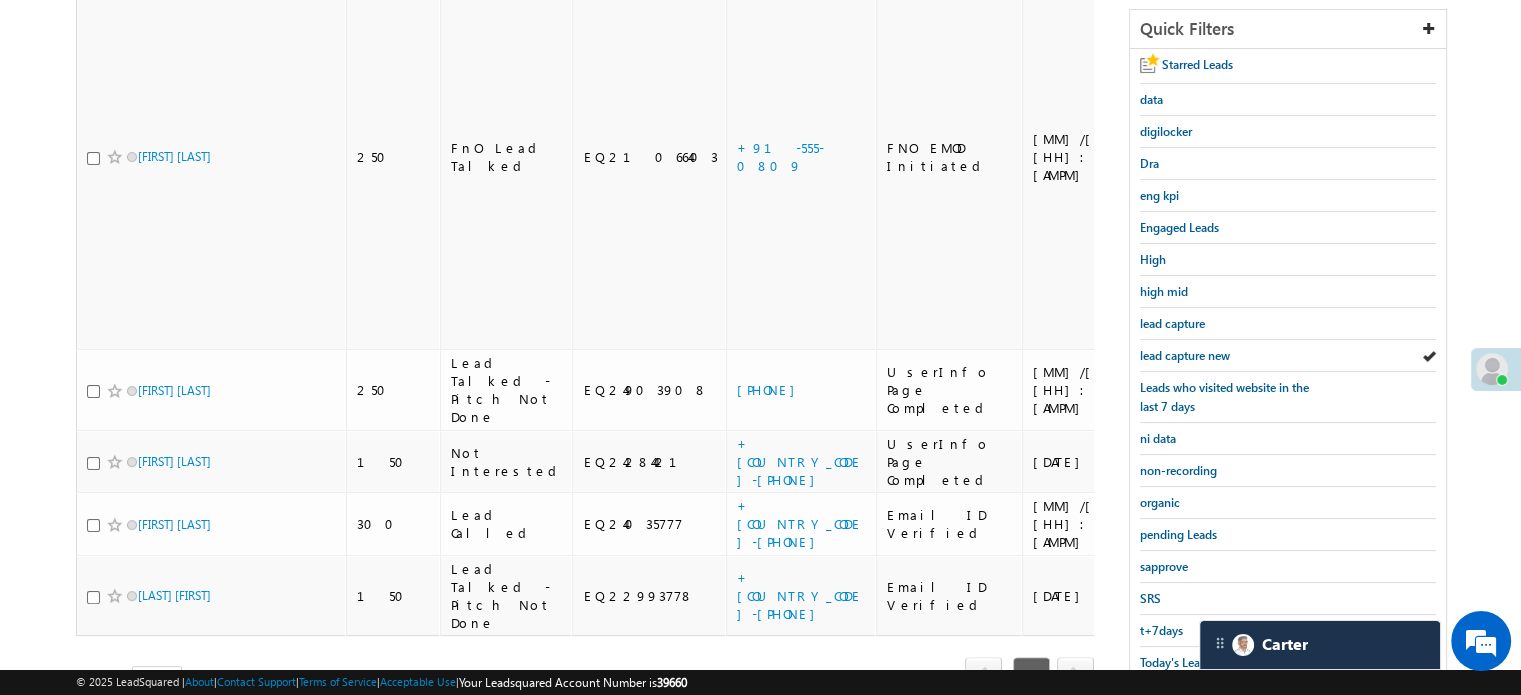 scroll, scrollTop: 429, scrollLeft: 0, axis: vertical 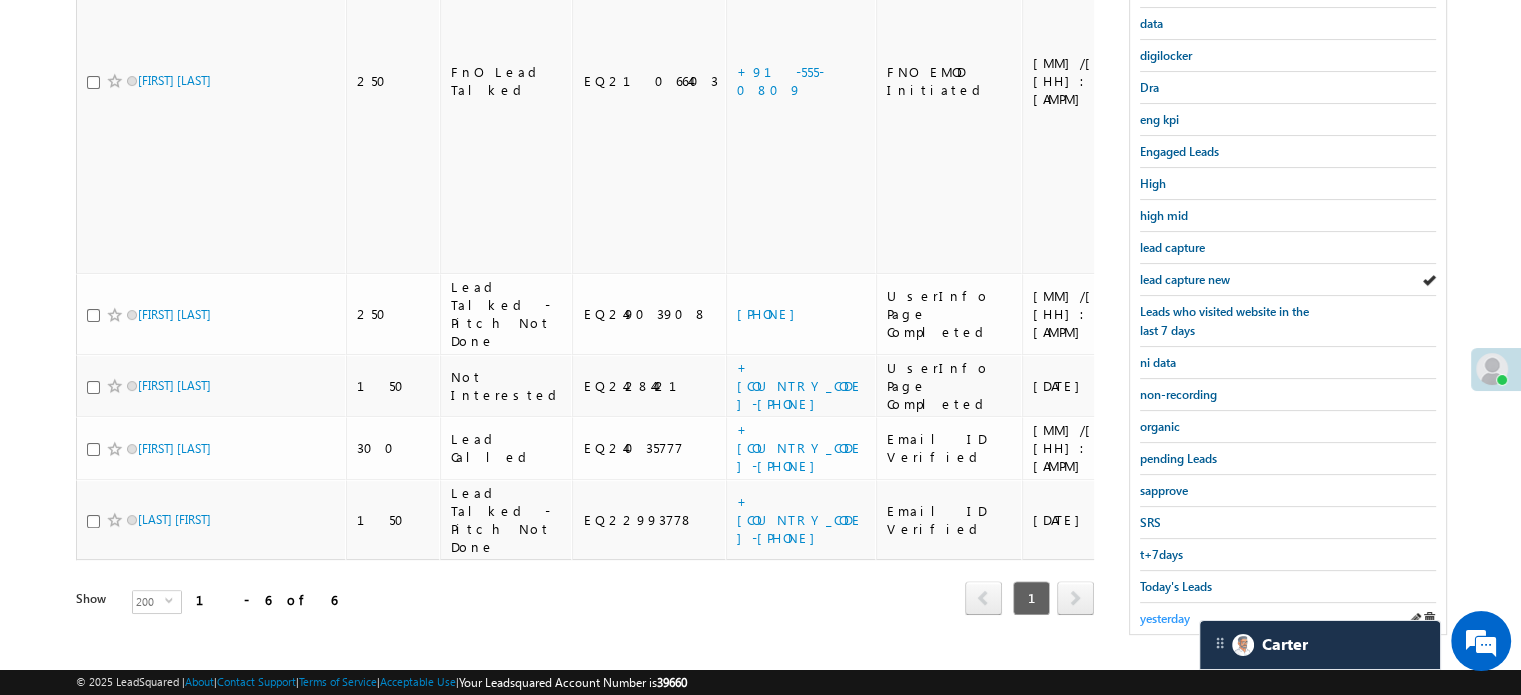 click on "yesterday" at bounding box center (1165, 618) 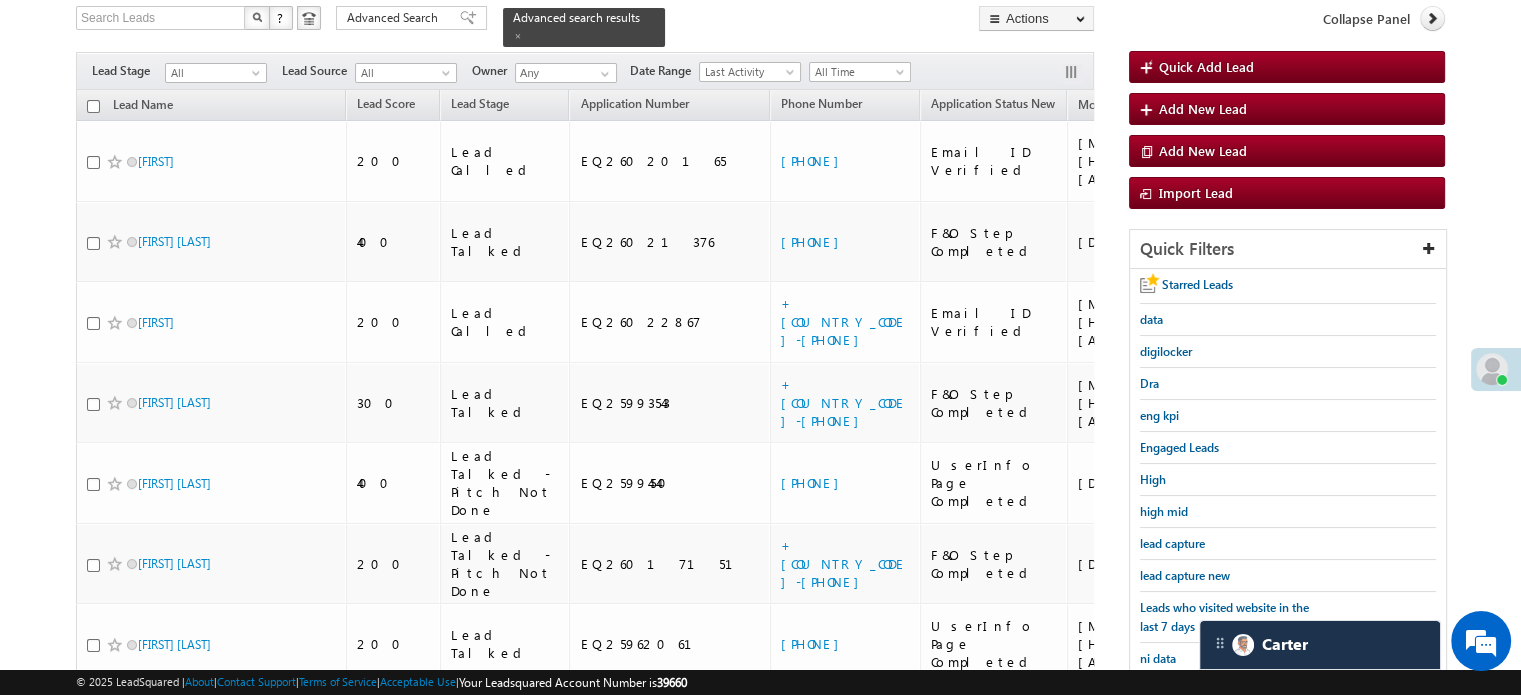 scroll, scrollTop: 129, scrollLeft: 0, axis: vertical 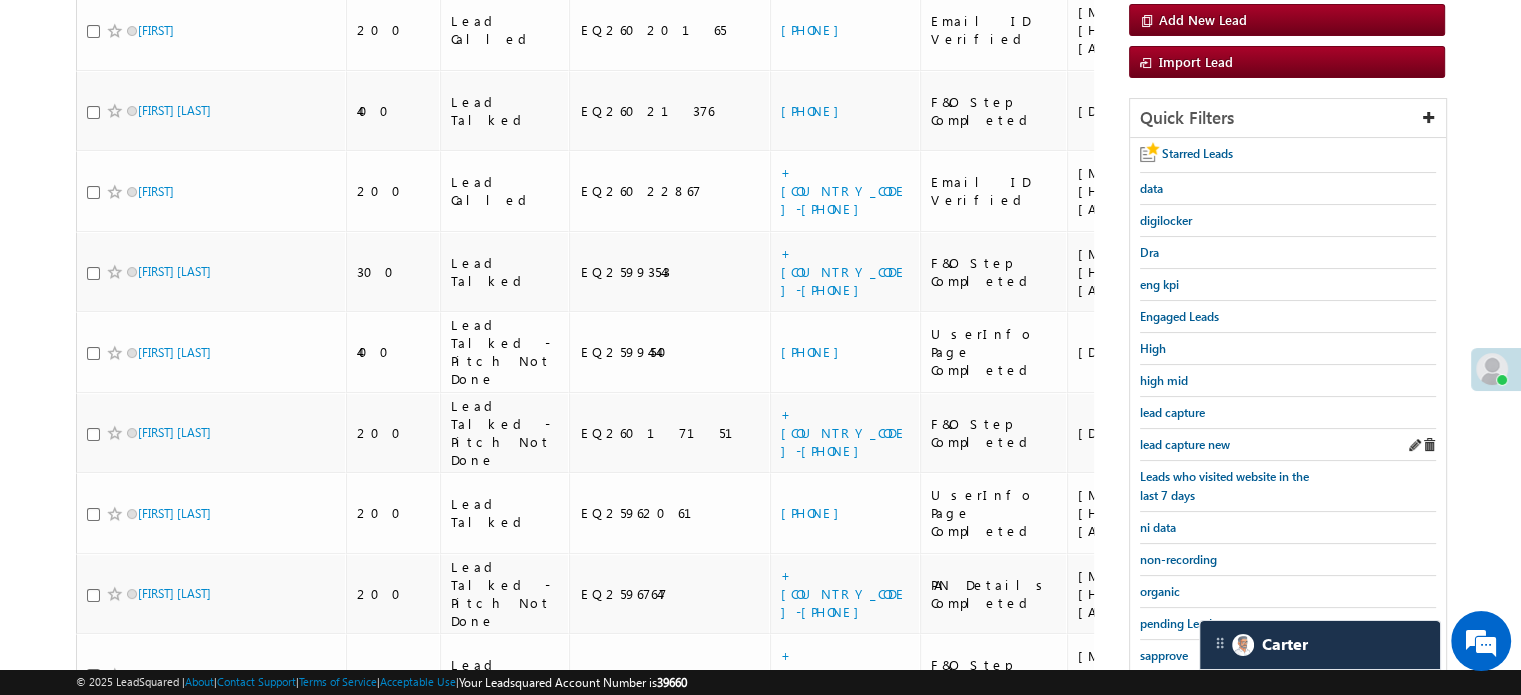 click on "lead capture new" at bounding box center [1288, 445] 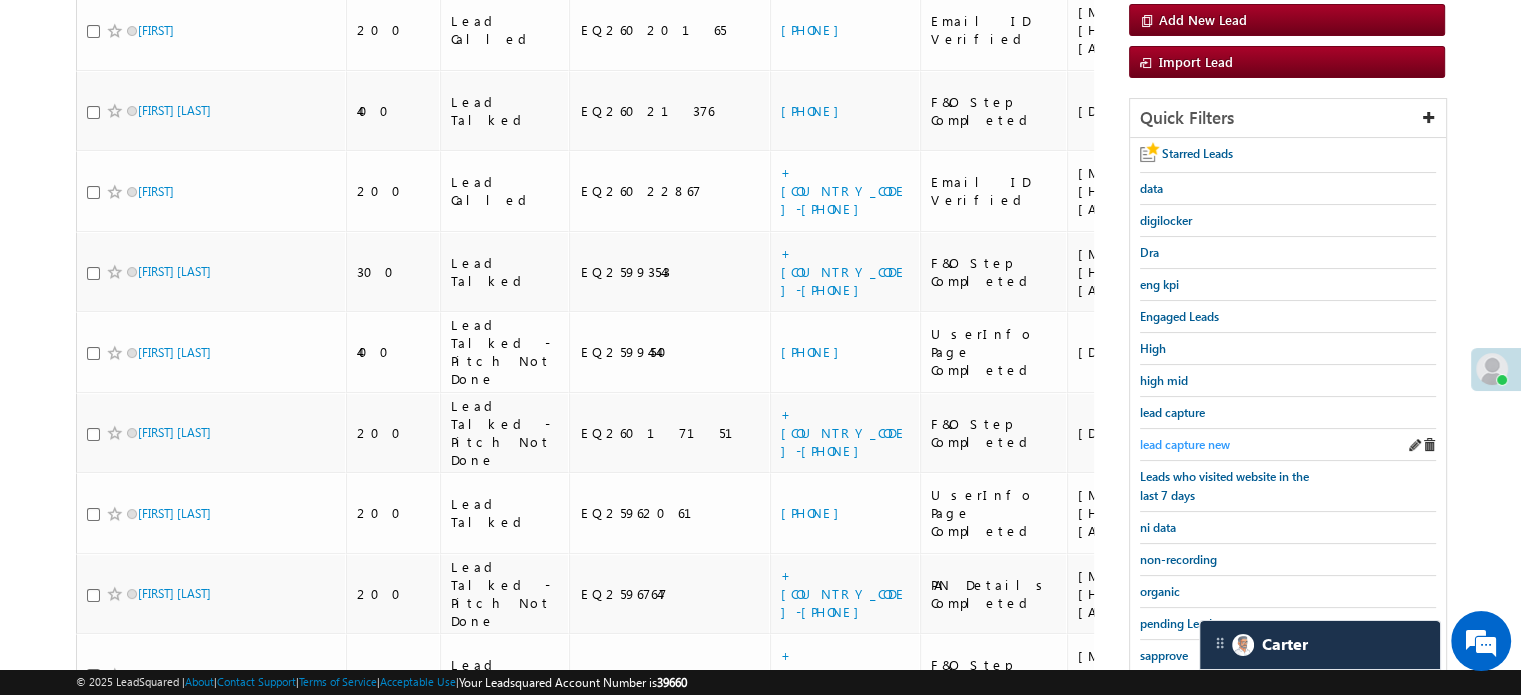 click on "lead capture new" at bounding box center (1185, 444) 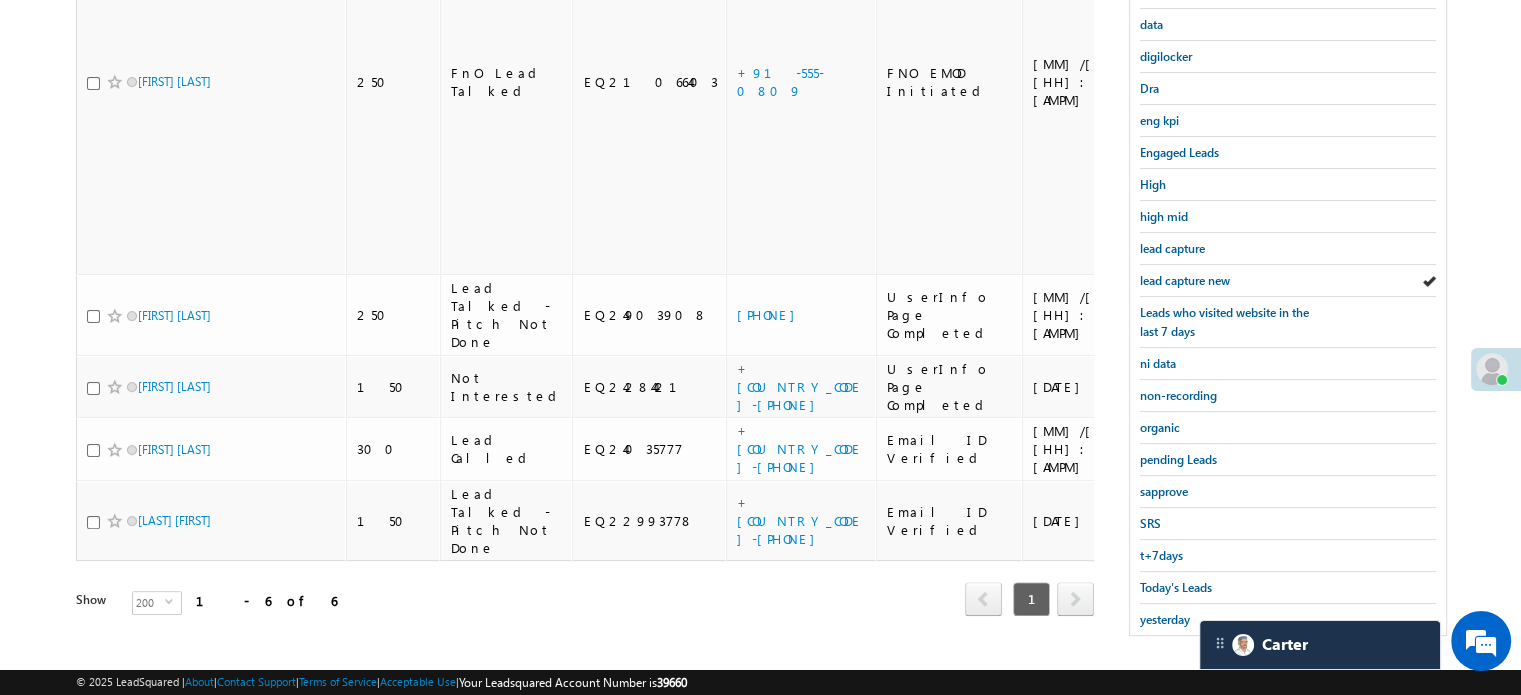 scroll, scrollTop: 429, scrollLeft: 0, axis: vertical 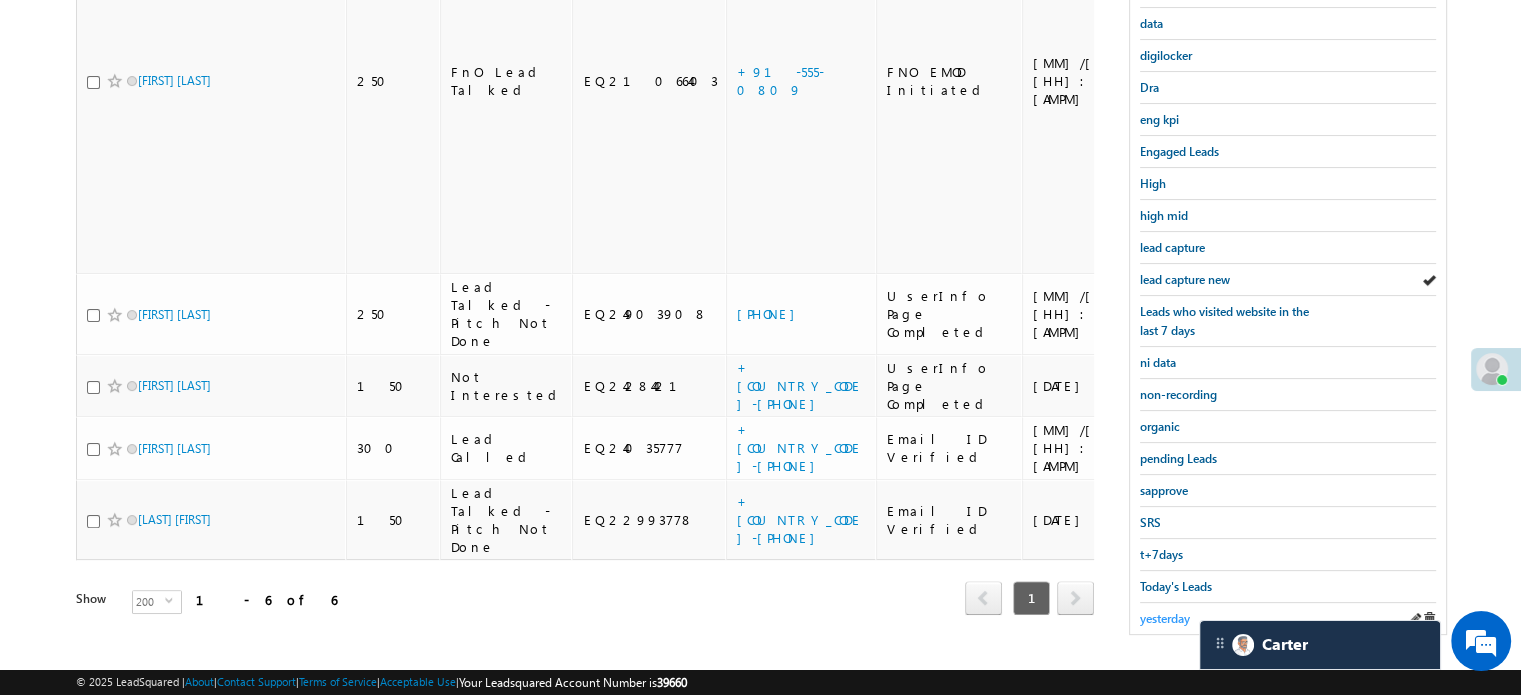 click on "yesterday" at bounding box center (1165, 618) 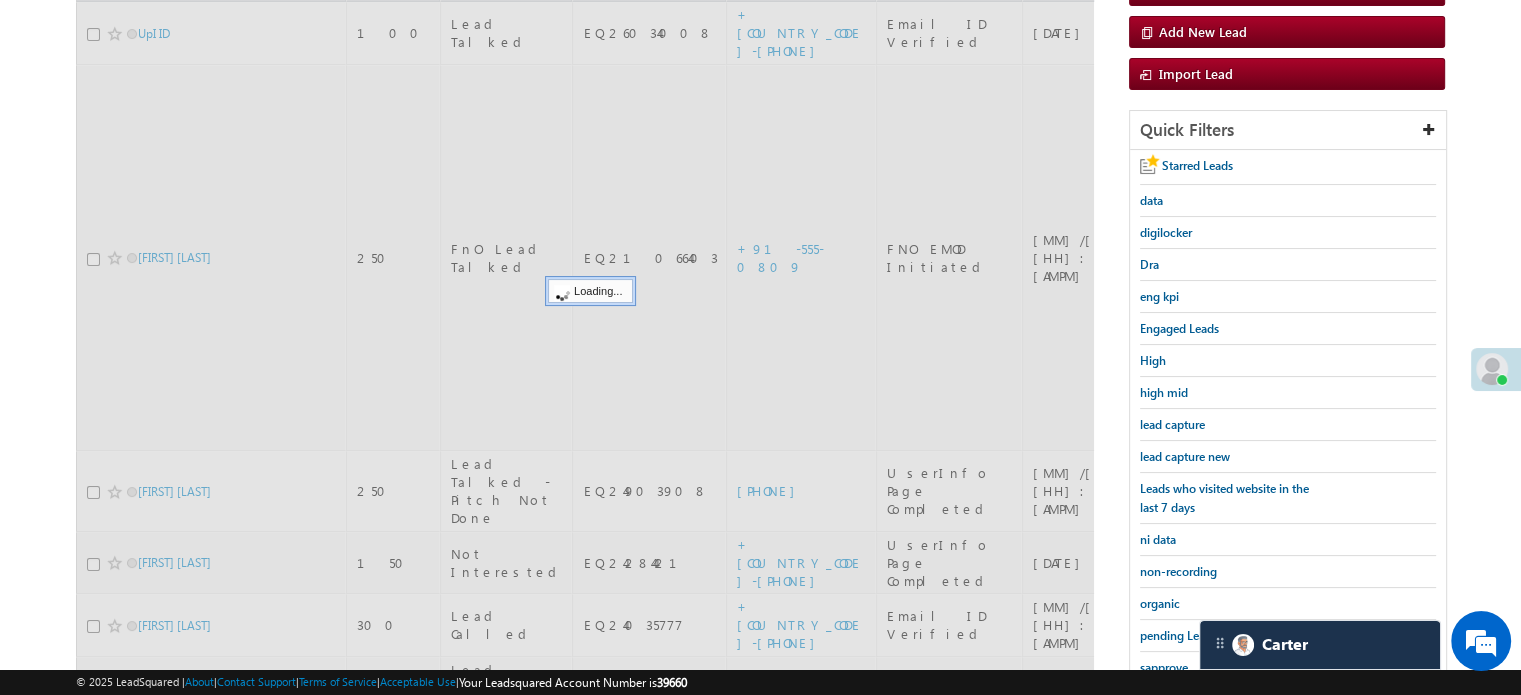scroll, scrollTop: 29, scrollLeft: 0, axis: vertical 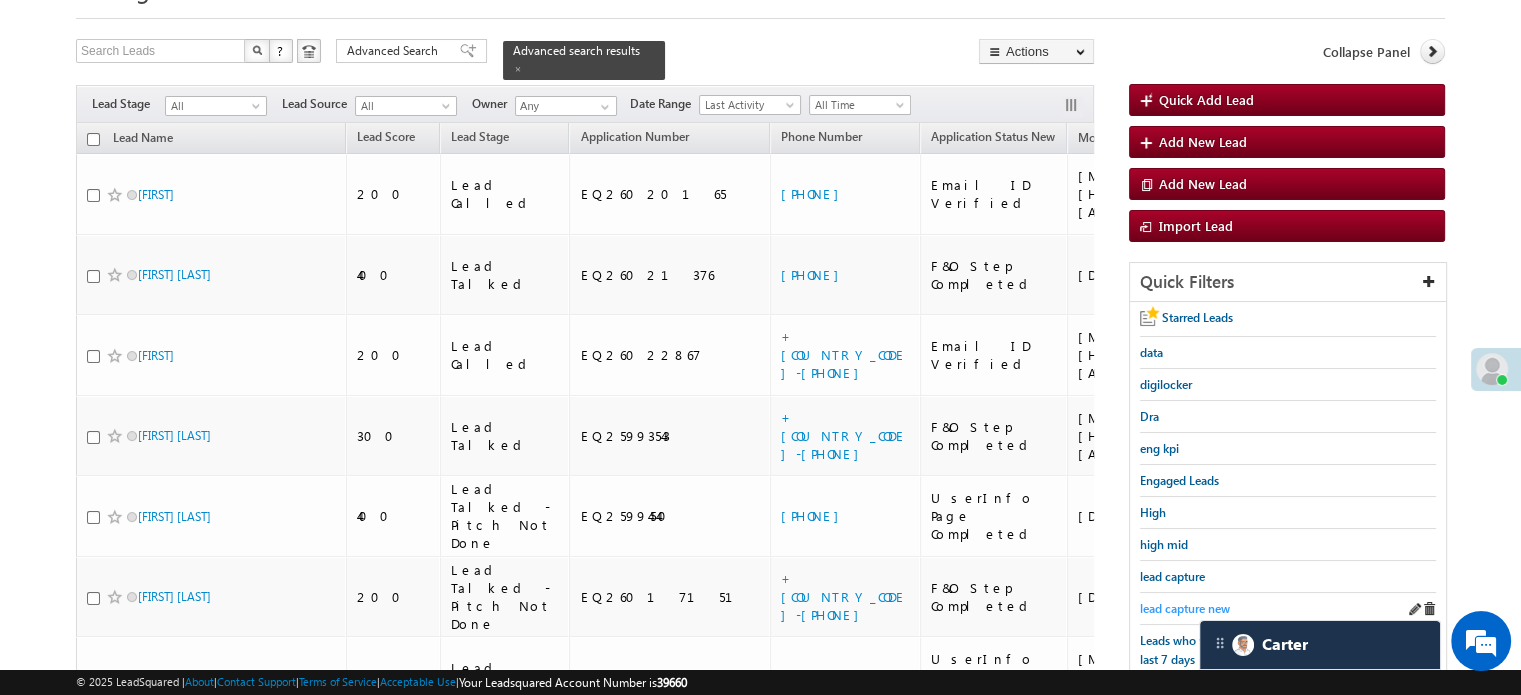 click on "lead capture new" at bounding box center [1185, 608] 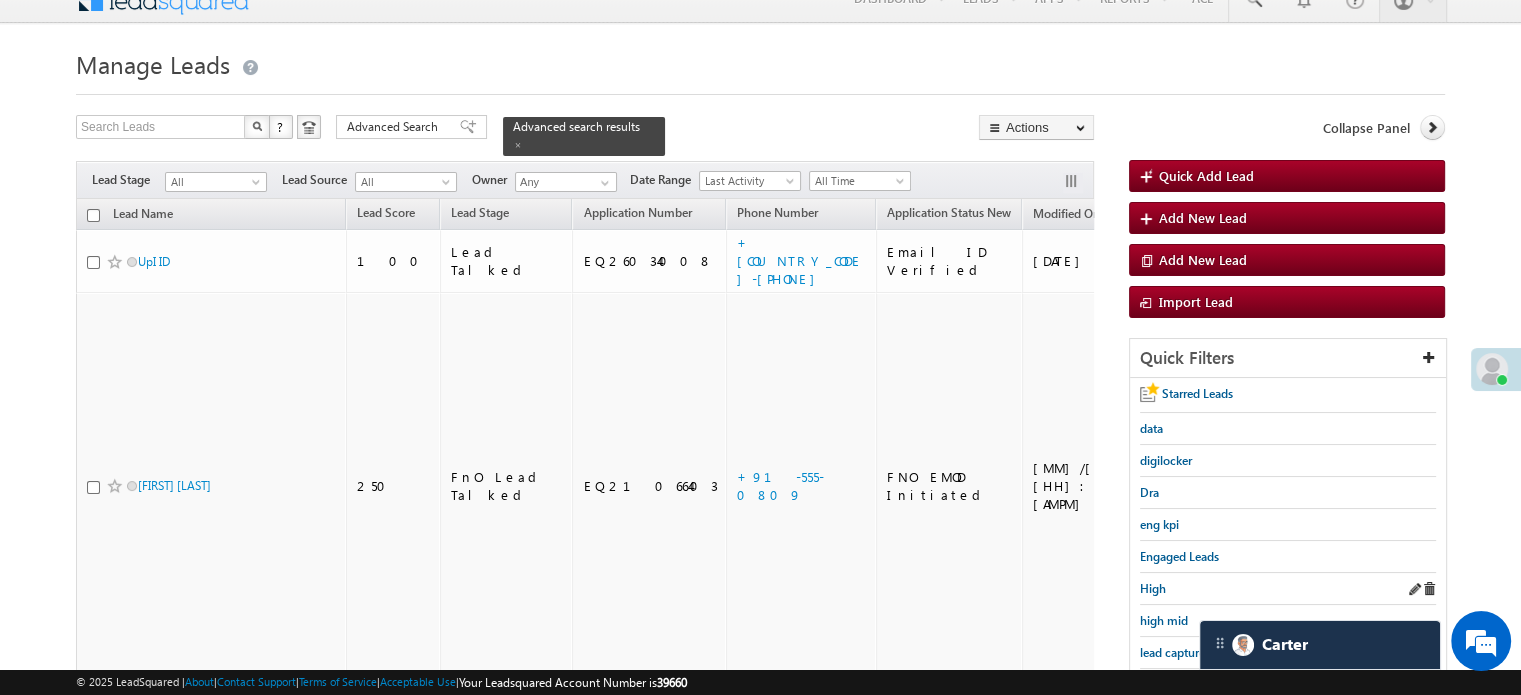 scroll, scrollTop: 200, scrollLeft: 0, axis: vertical 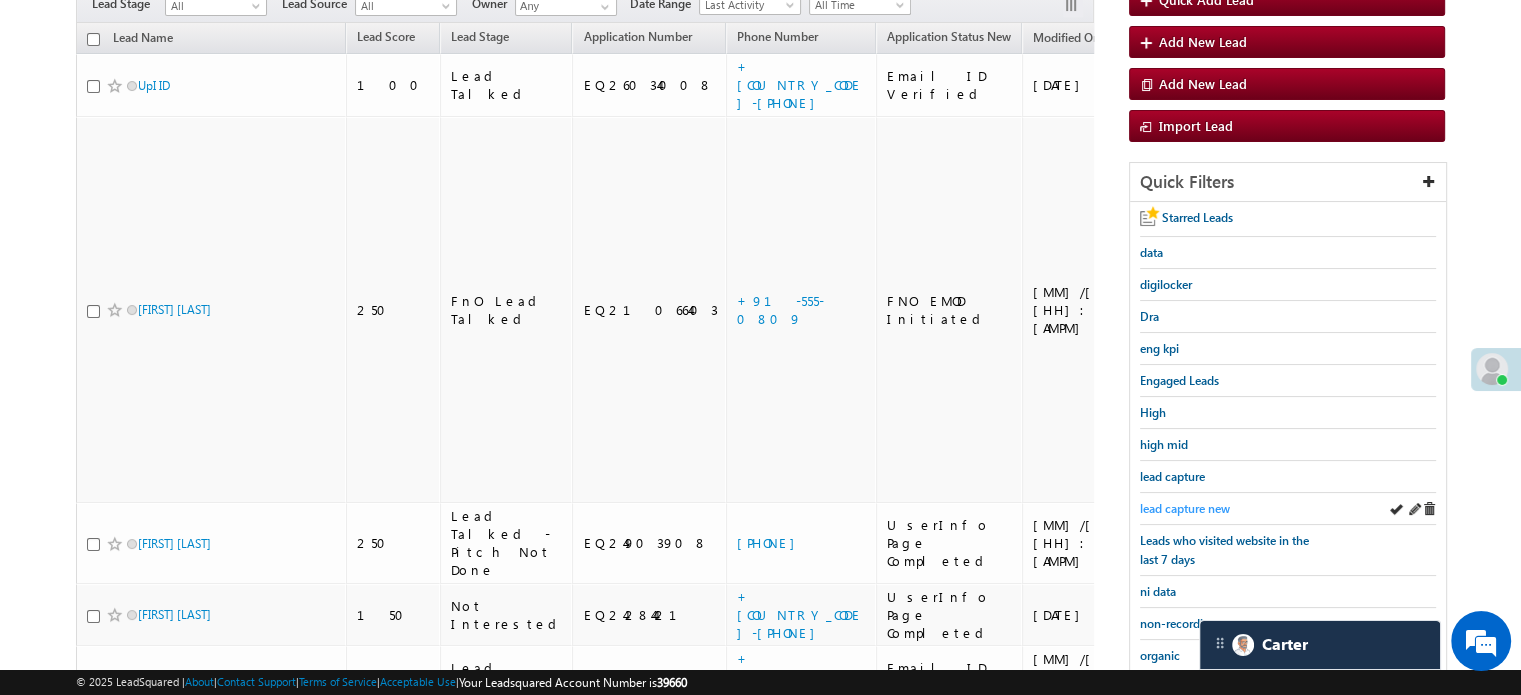 click on "lead capture new" at bounding box center (1185, 508) 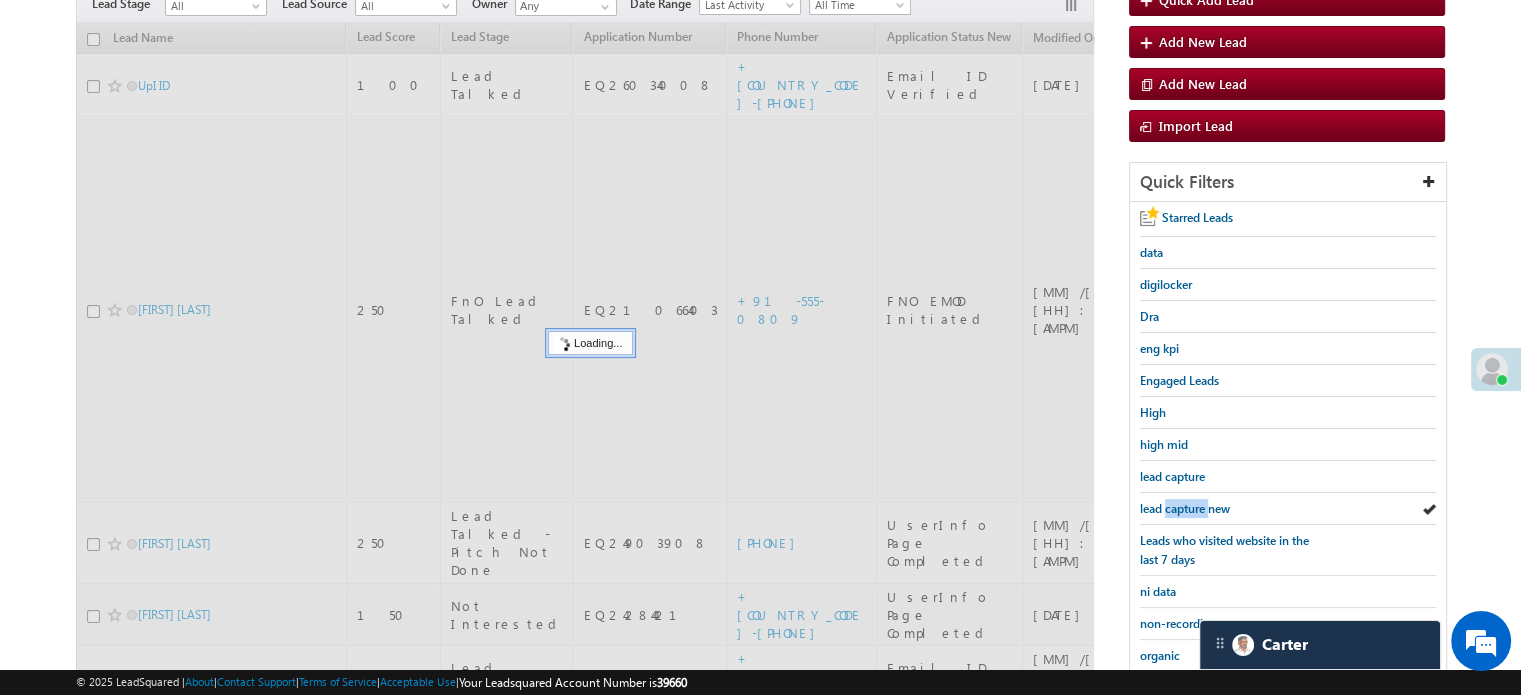 click on "lead capture new" at bounding box center [1185, 508] 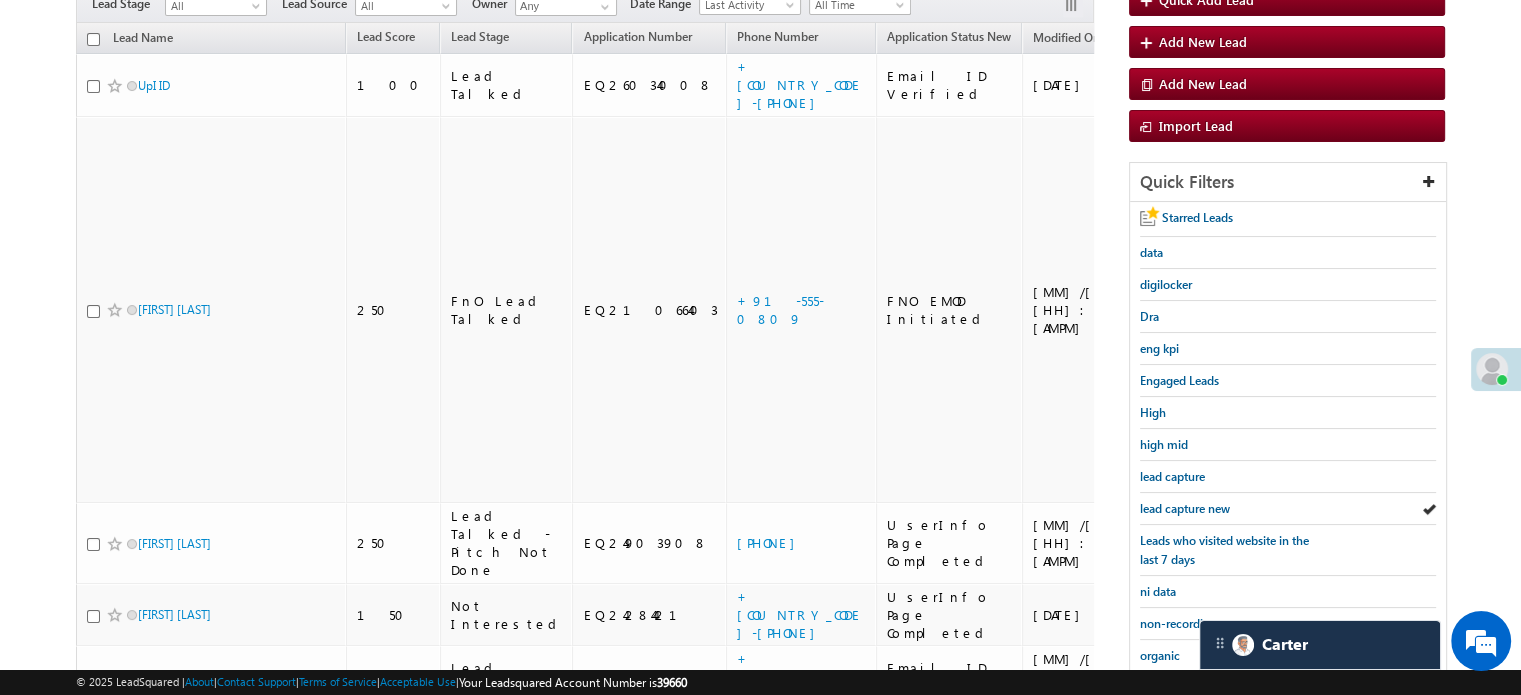 scroll, scrollTop: 429, scrollLeft: 0, axis: vertical 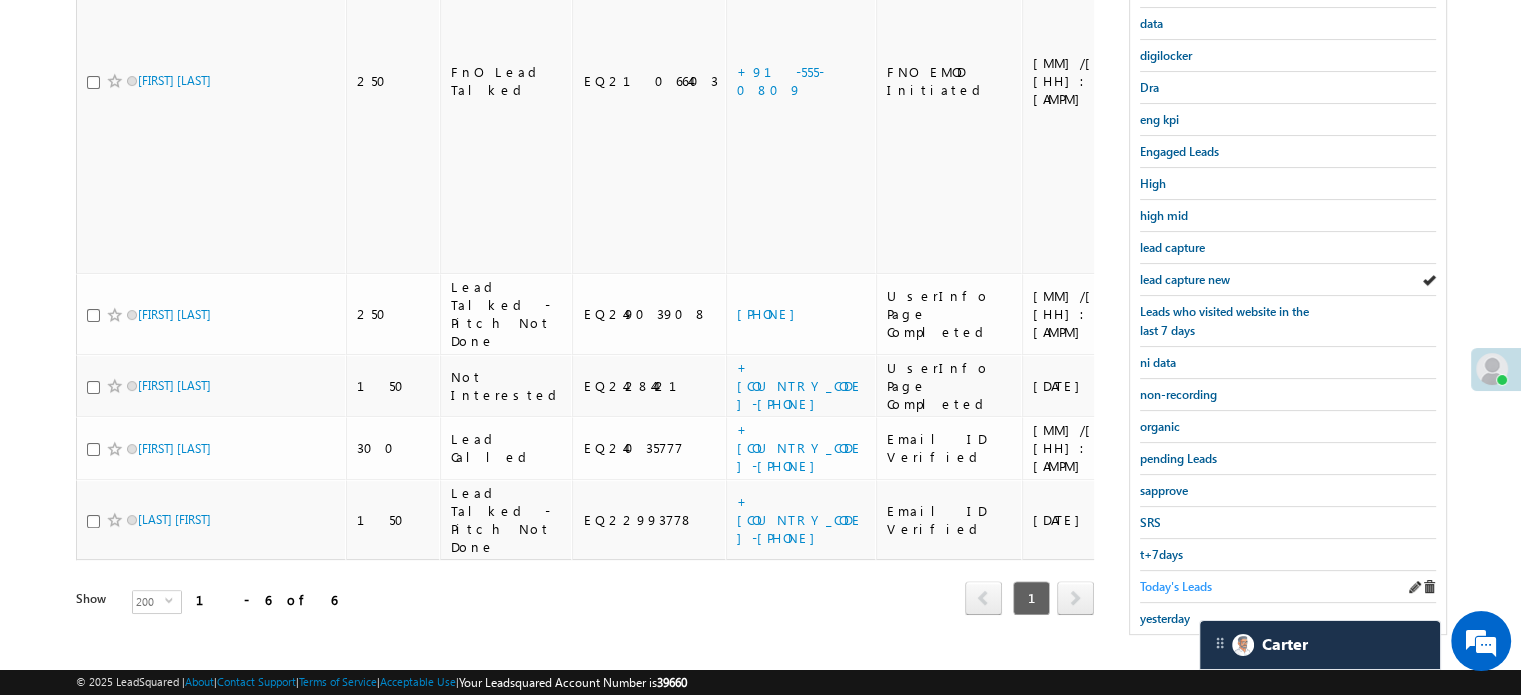 click on "Today's Leads" at bounding box center (1176, 586) 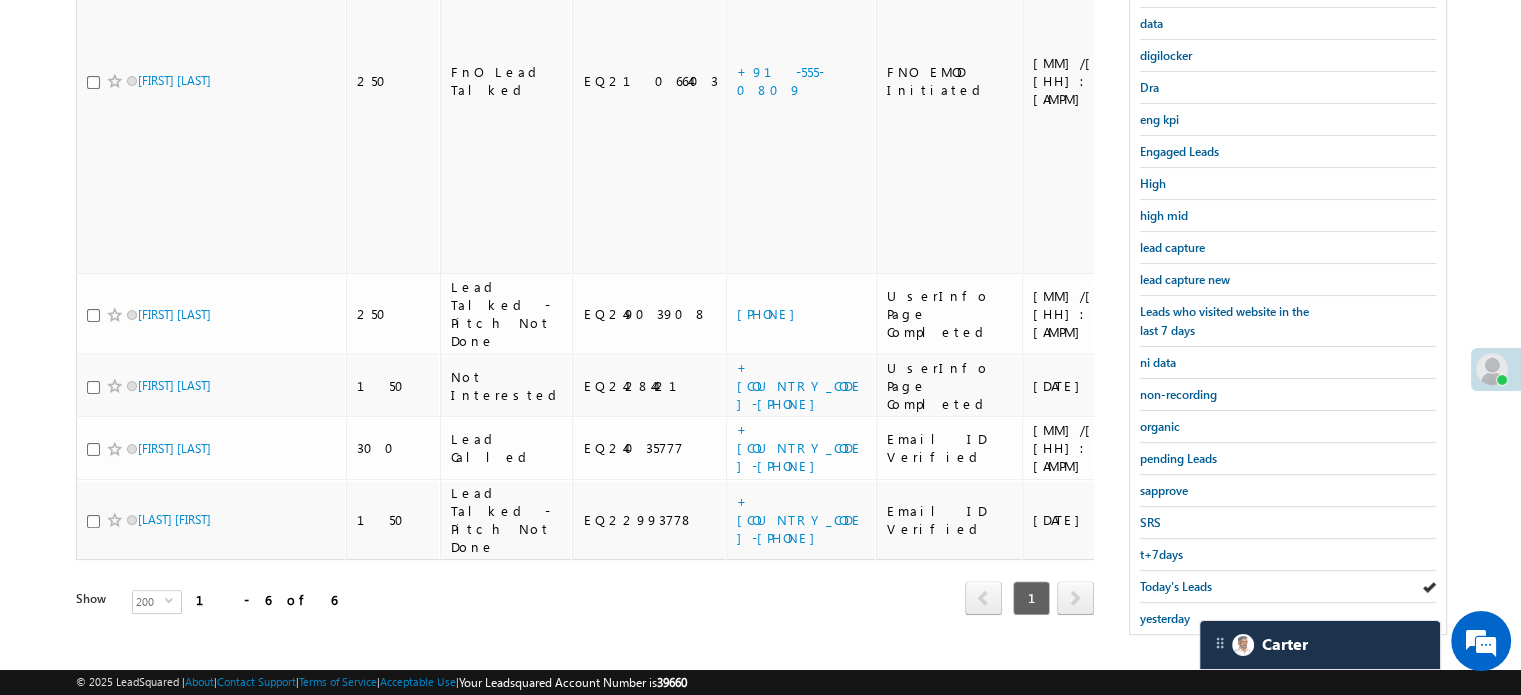 scroll, scrollTop: 129, scrollLeft: 0, axis: vertical 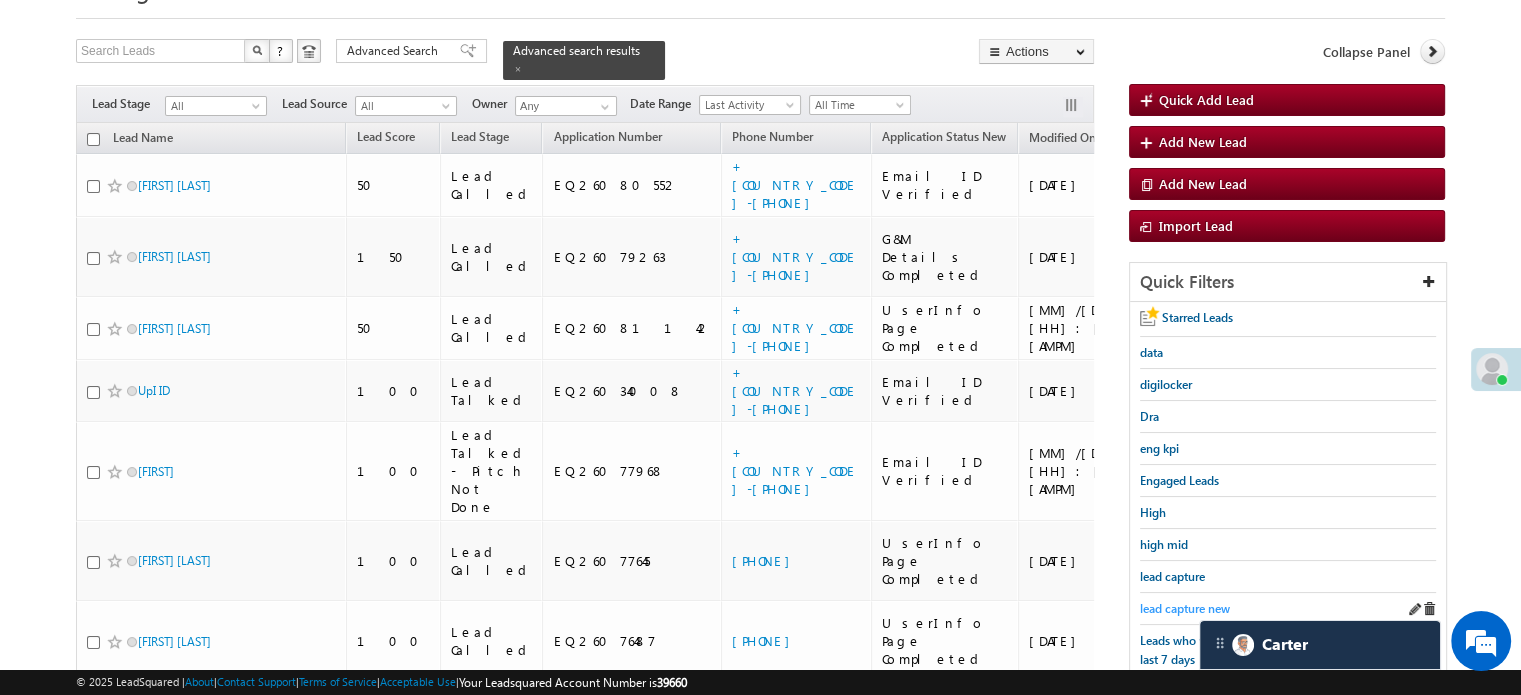 click on "lead capture new" at bounding box center (1185, 608) 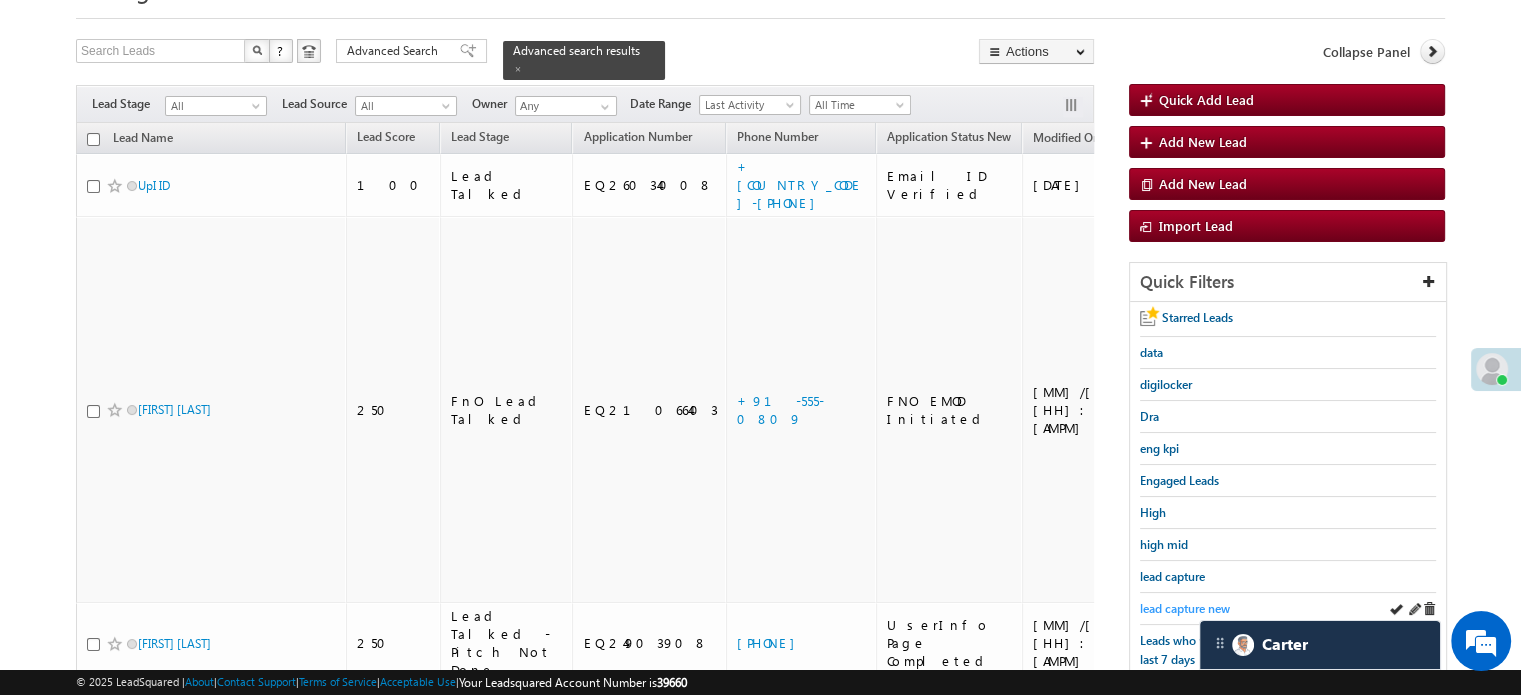 click on "lead capture new" at bounding box center (1185, 608) 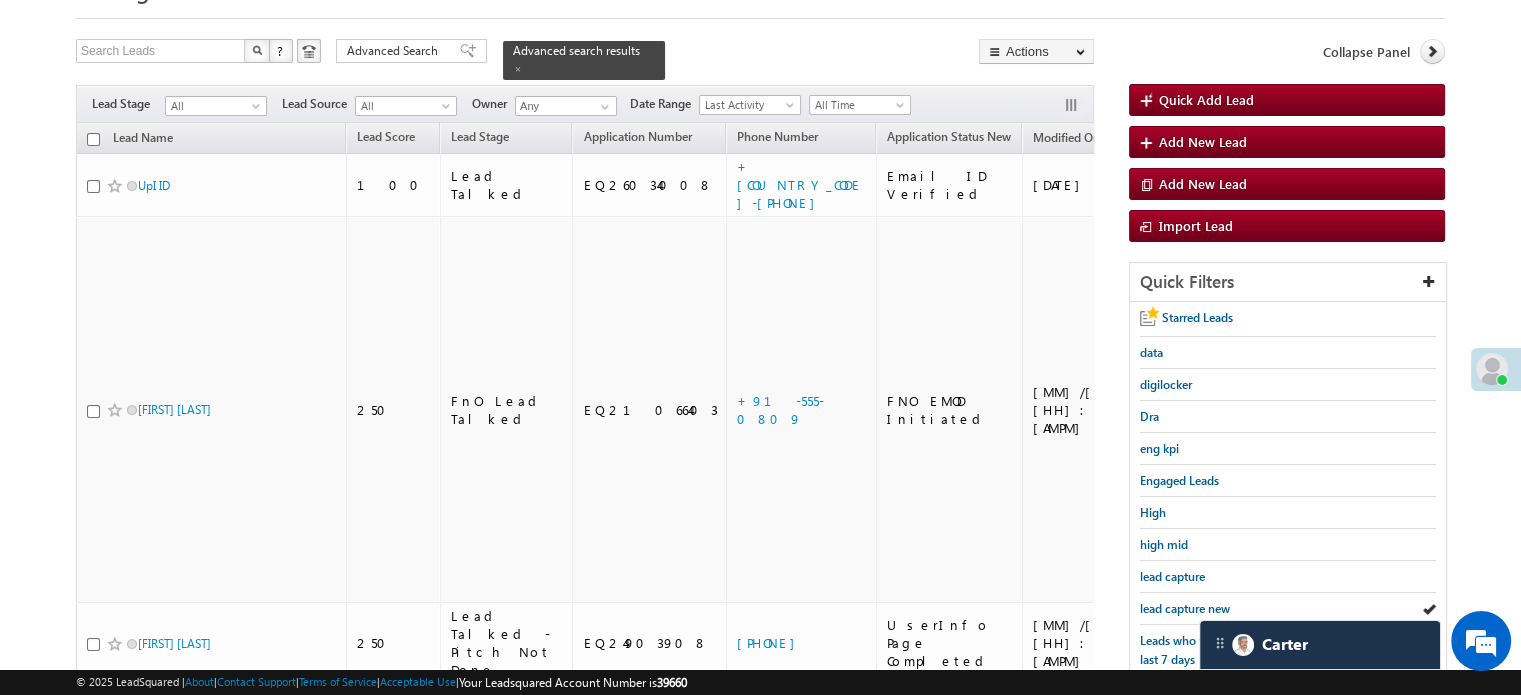 click on "lead capture new" at bounding box center [1185, 608] 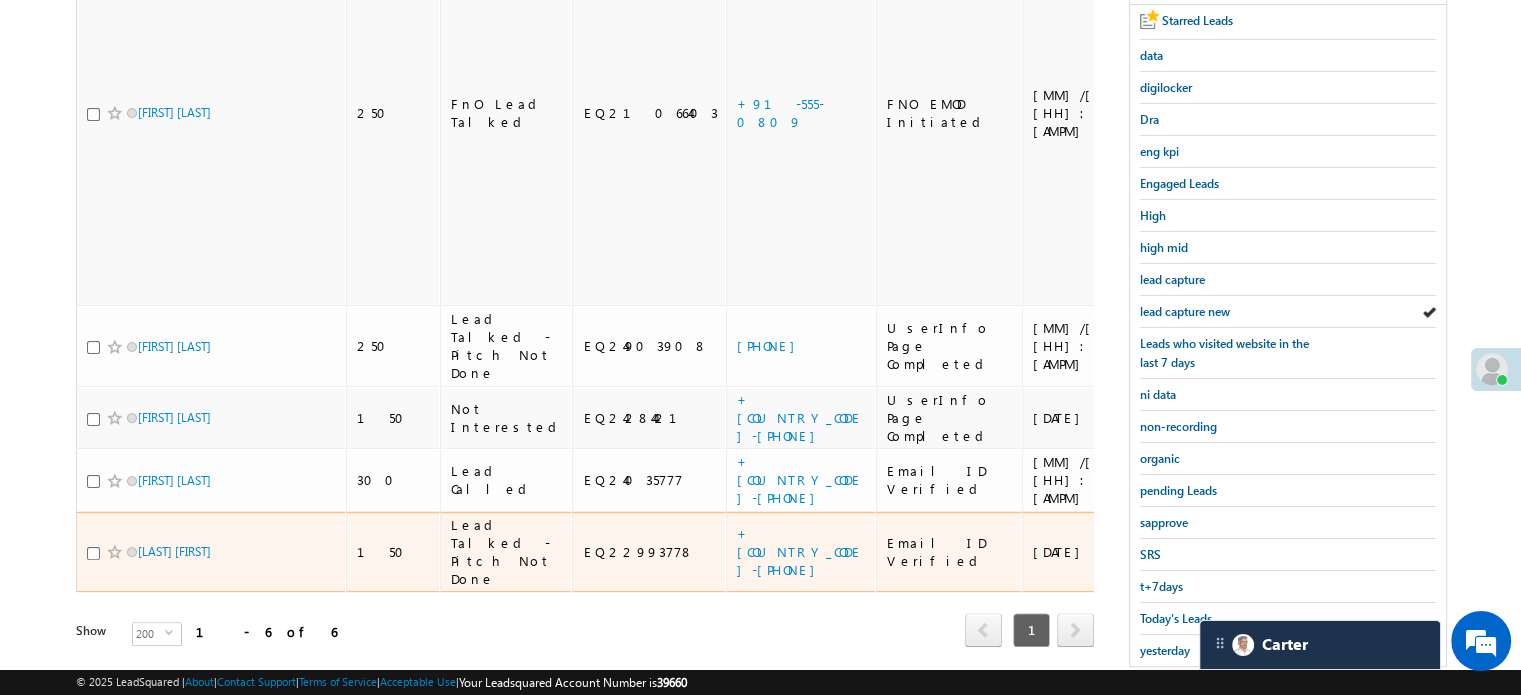 scroll, scrollTop: 400, scrollLeft: 0, axis: vertical 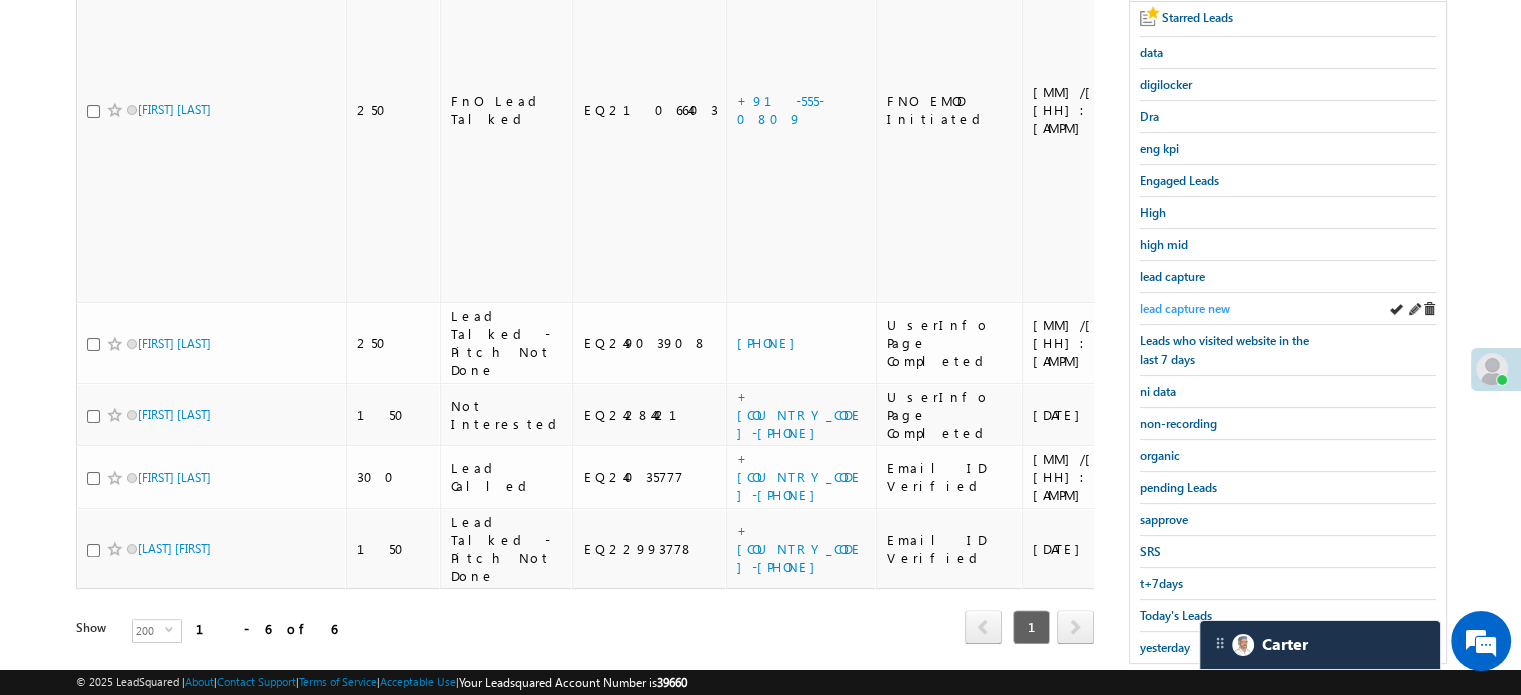 click on "lead capture new" at bounding box center [1185, 308] 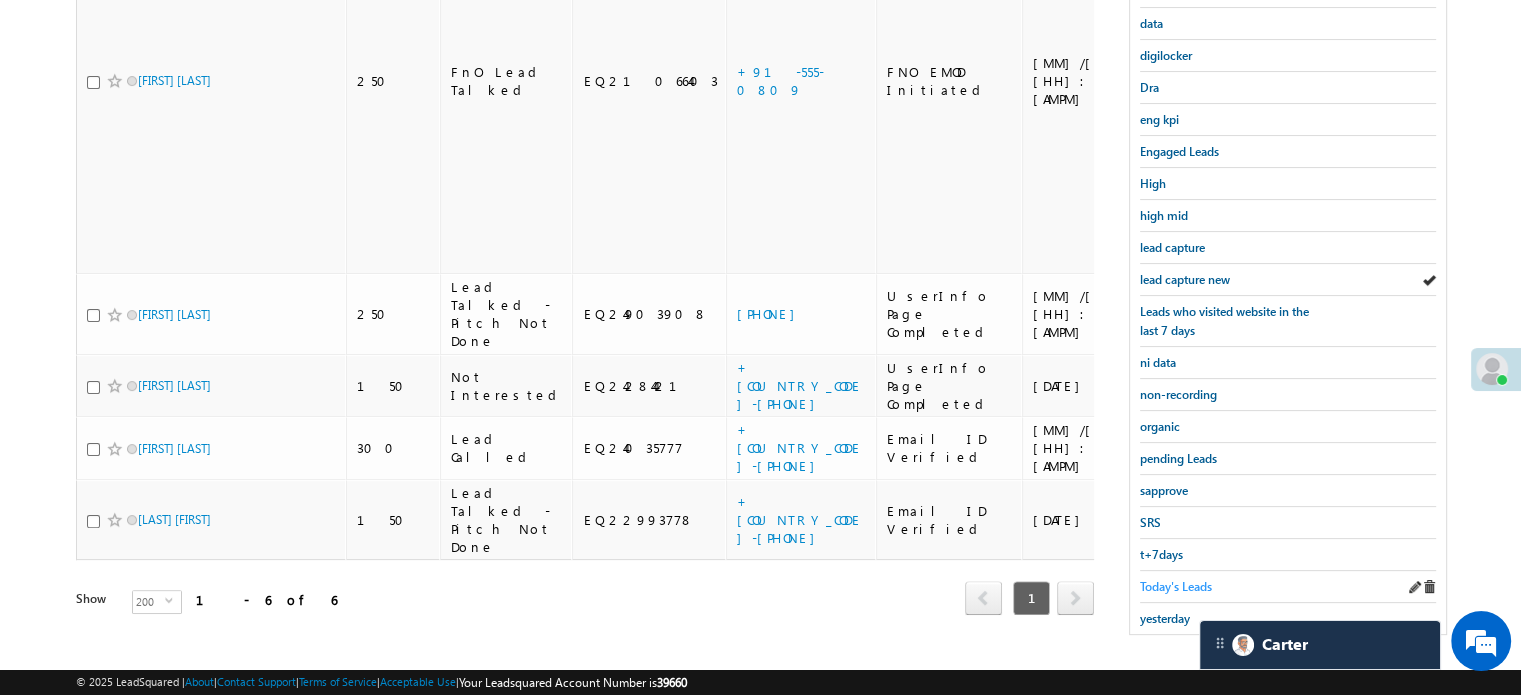 click on "Today's Leads" at bounding box center [1176, 586] 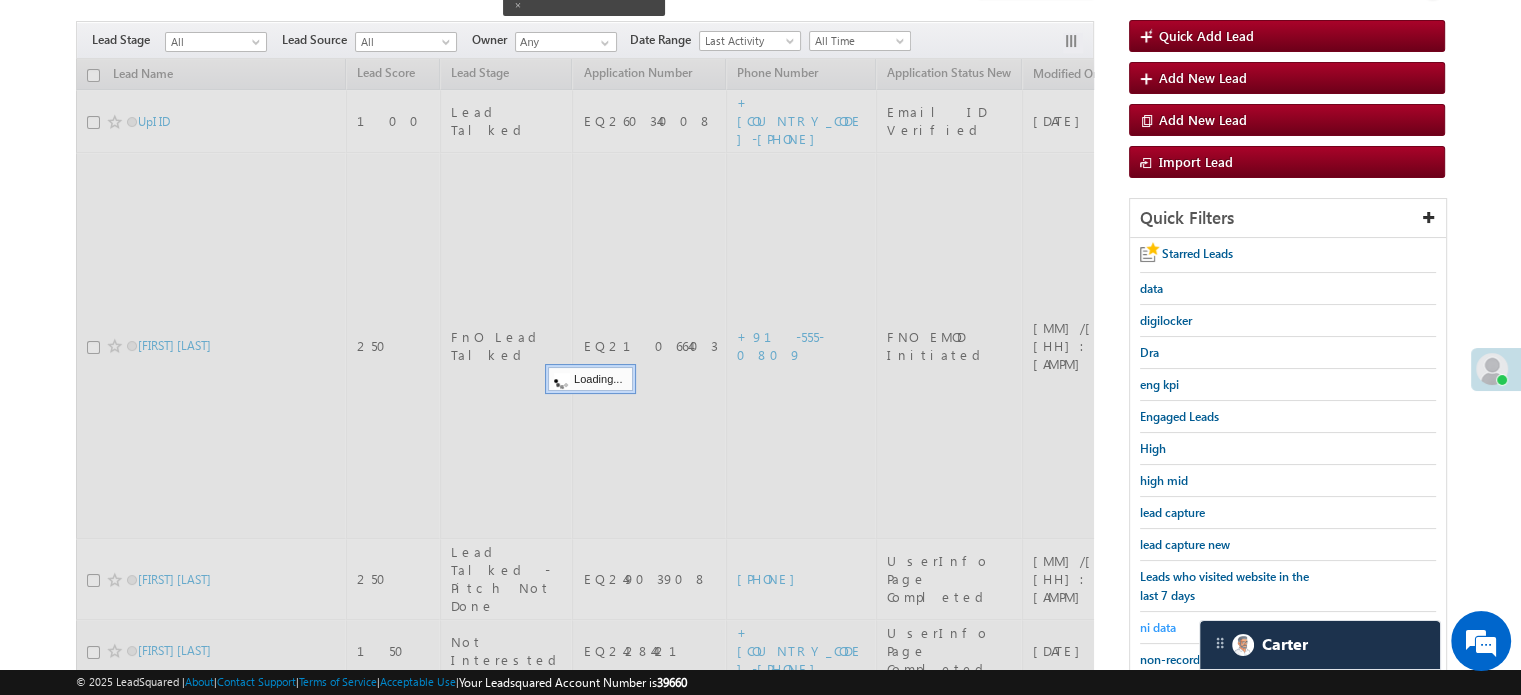 scroll, scrollTop: 129, scrollLeft: 0, axis: vertical 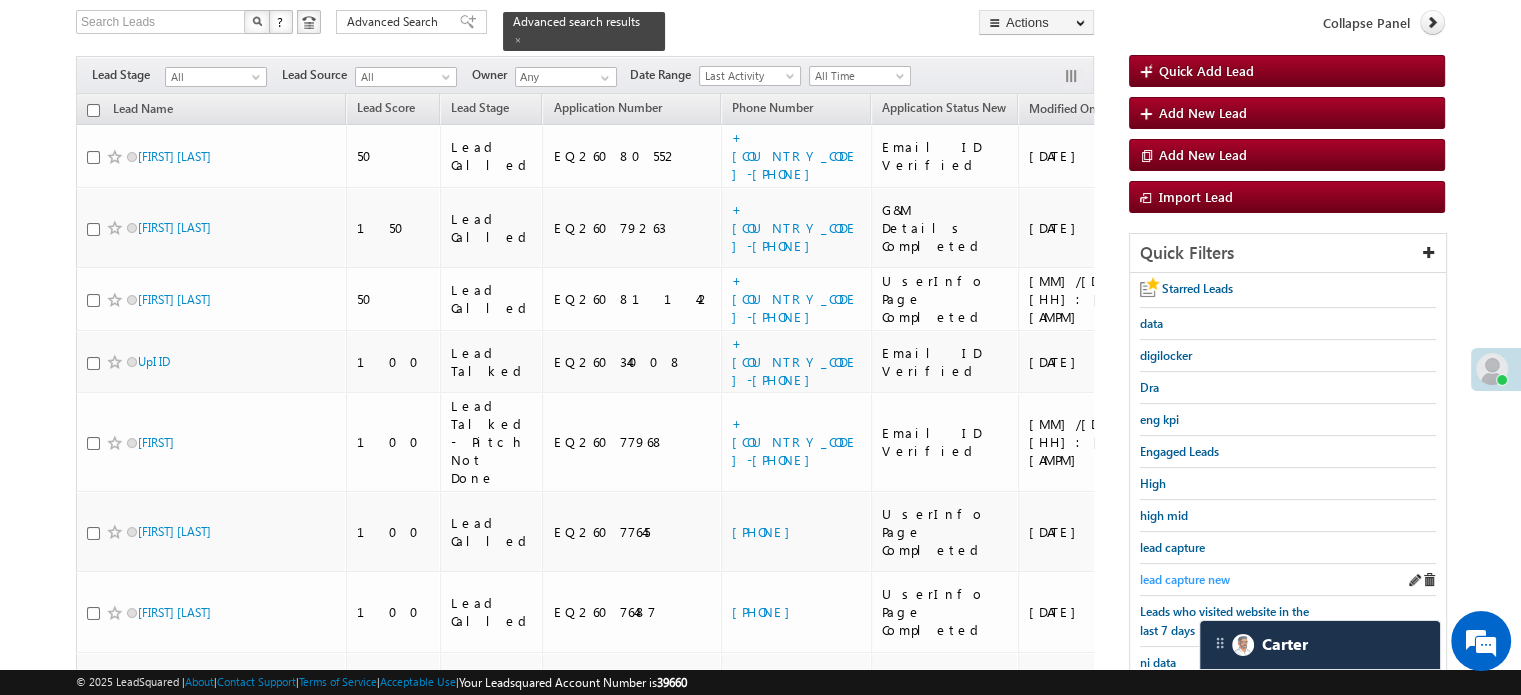 click on "lead capture new" at bounding box center (1185, 579) 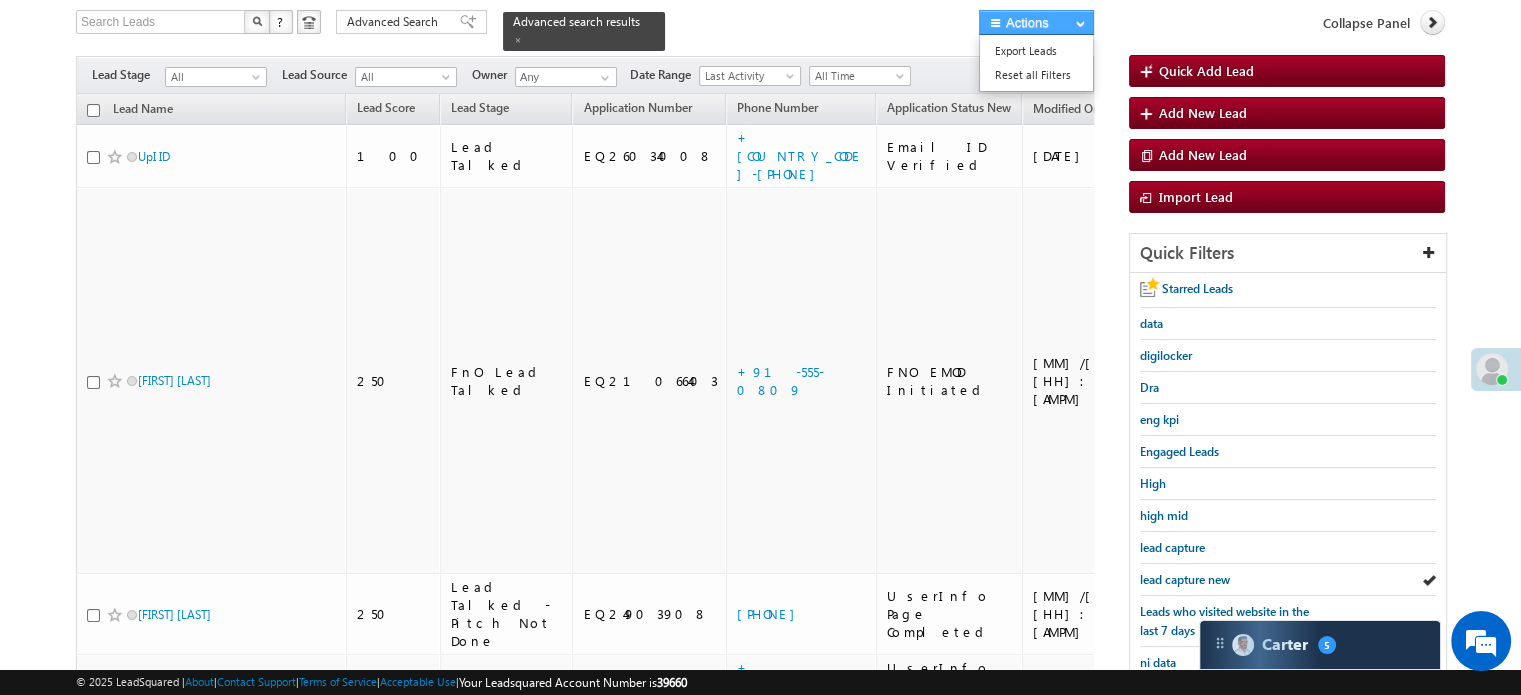 scroll, scrollTop: 11004, scrollLeft: 0, axis: vertical 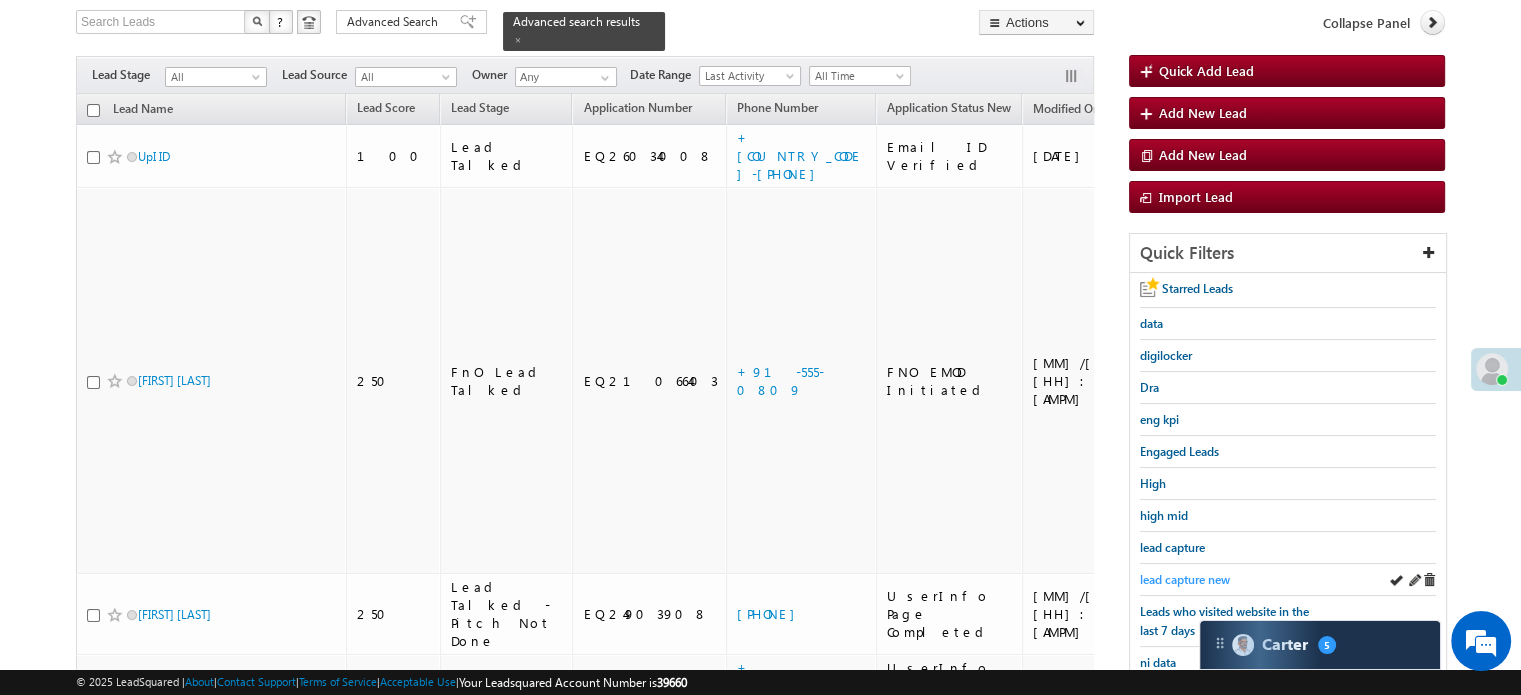click on "lead capture new" at bounding box center (1185, 579) 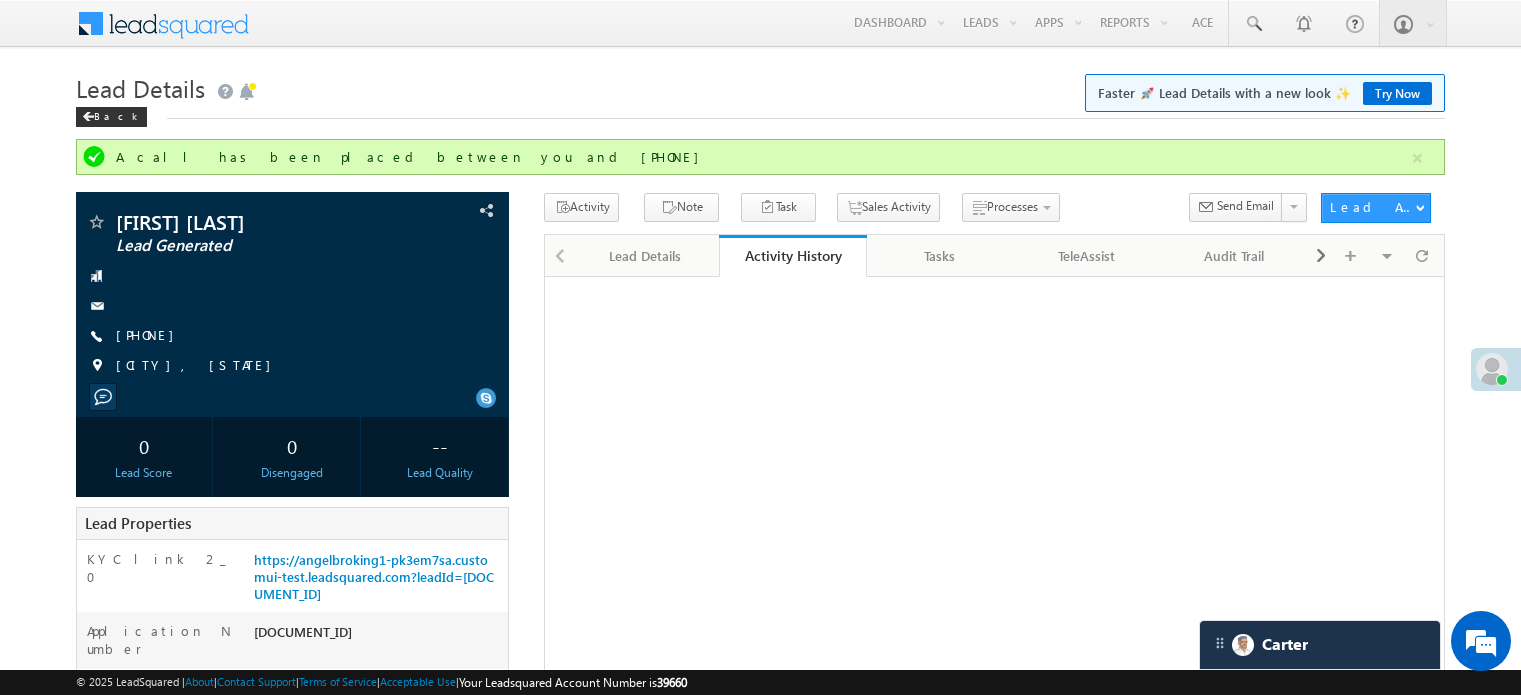 scroll, scrollTop: 200, scrollLeft: 0, axis: vertical 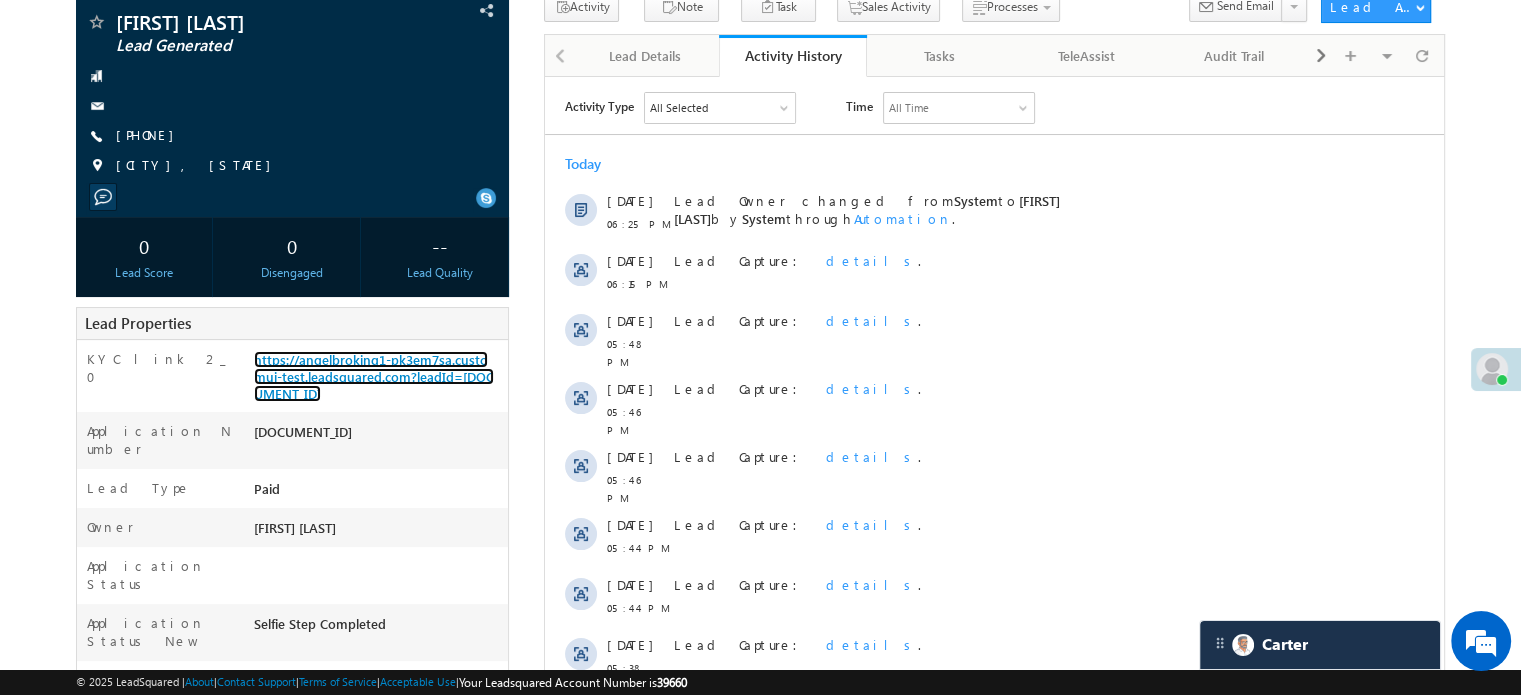 click on "https://angelbroking1-pk3em7sa.customui-test.leadsquared.com?leadId=0b550a4e-86cb-4716-8927-cab7cc0a5ef2" at bounding box center [374, 376] 